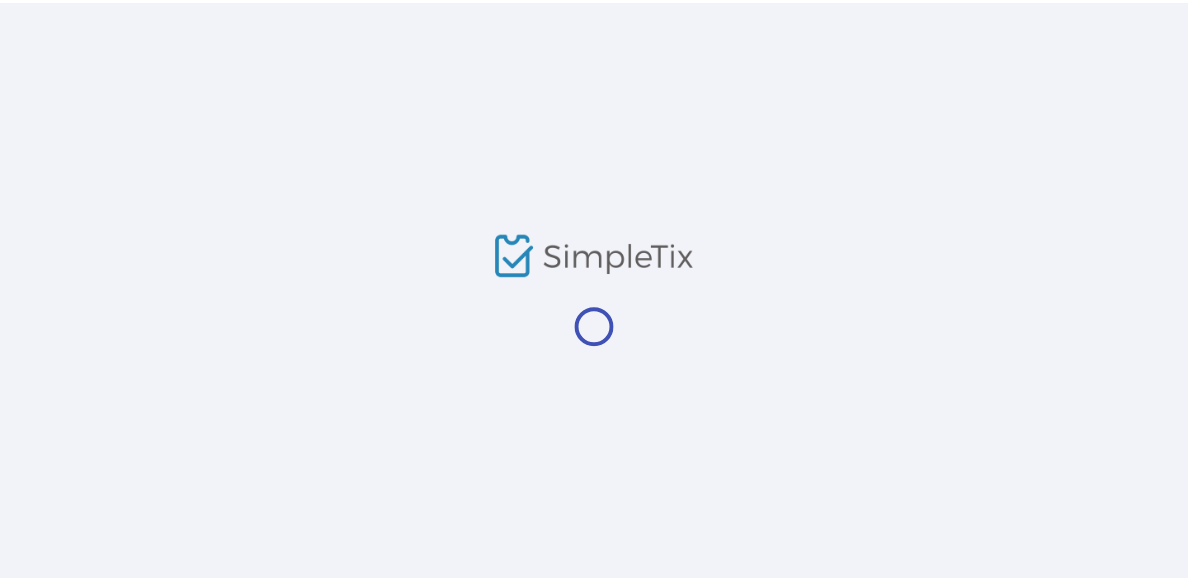 scroll, scrollTop: 0, scrollLeft: 0, axis: both 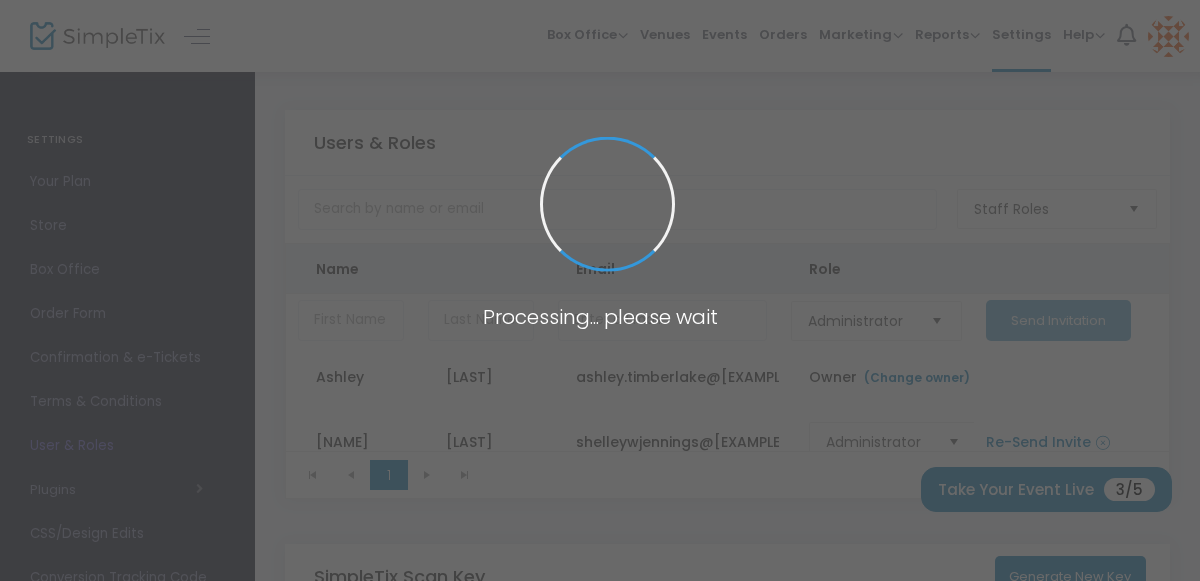 type on "E2FPD" 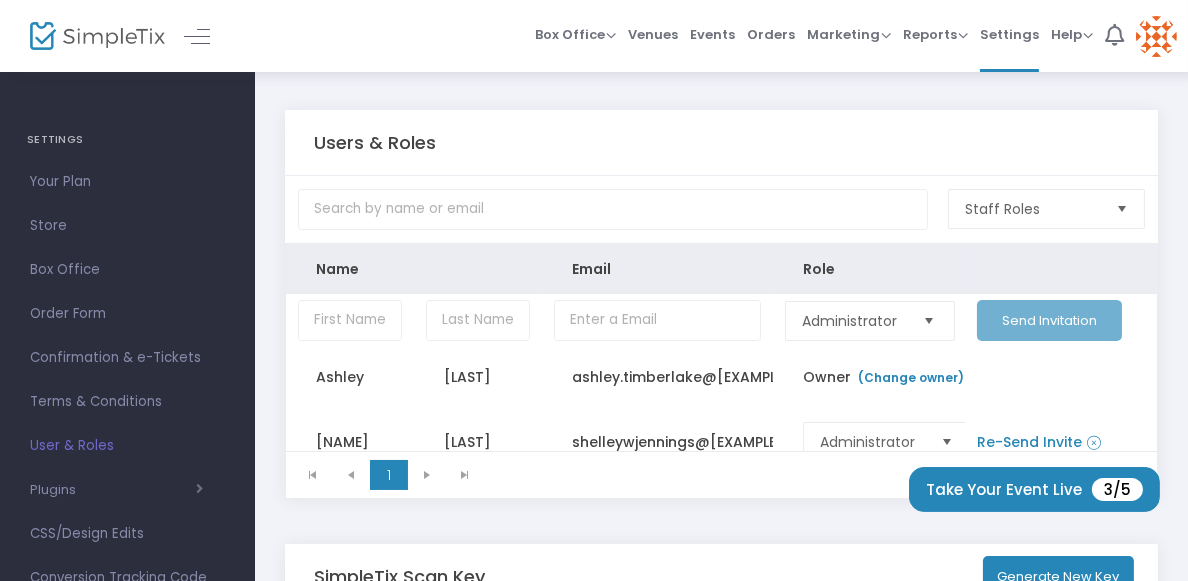 scroll, scrollTop: 24, scrollLeft: 0, axis: vertical 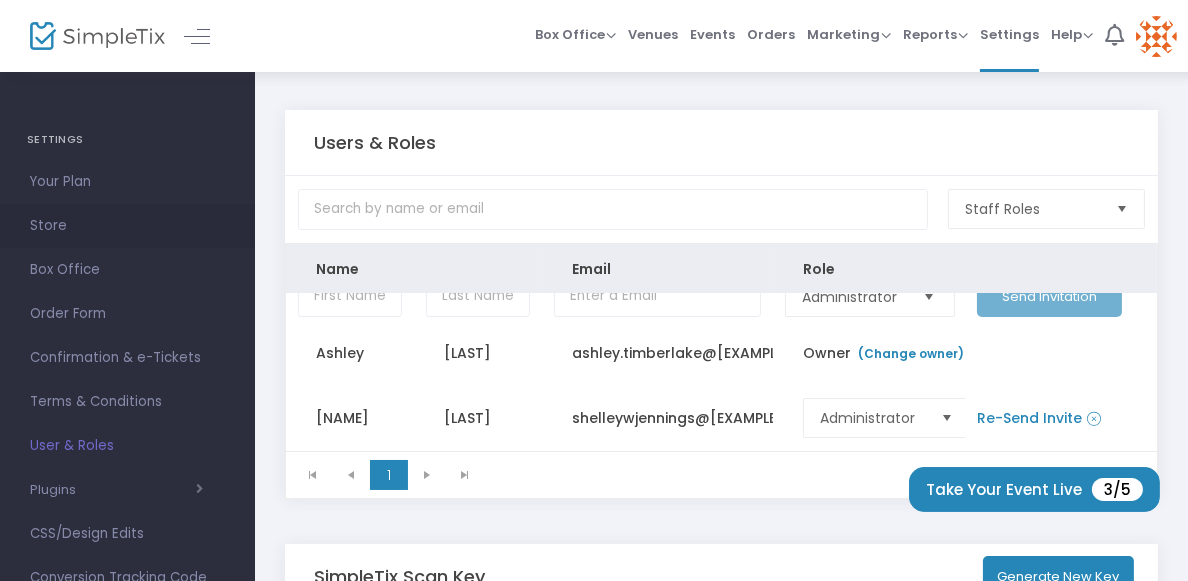 click on "Store" at bounding box center (127, 226) 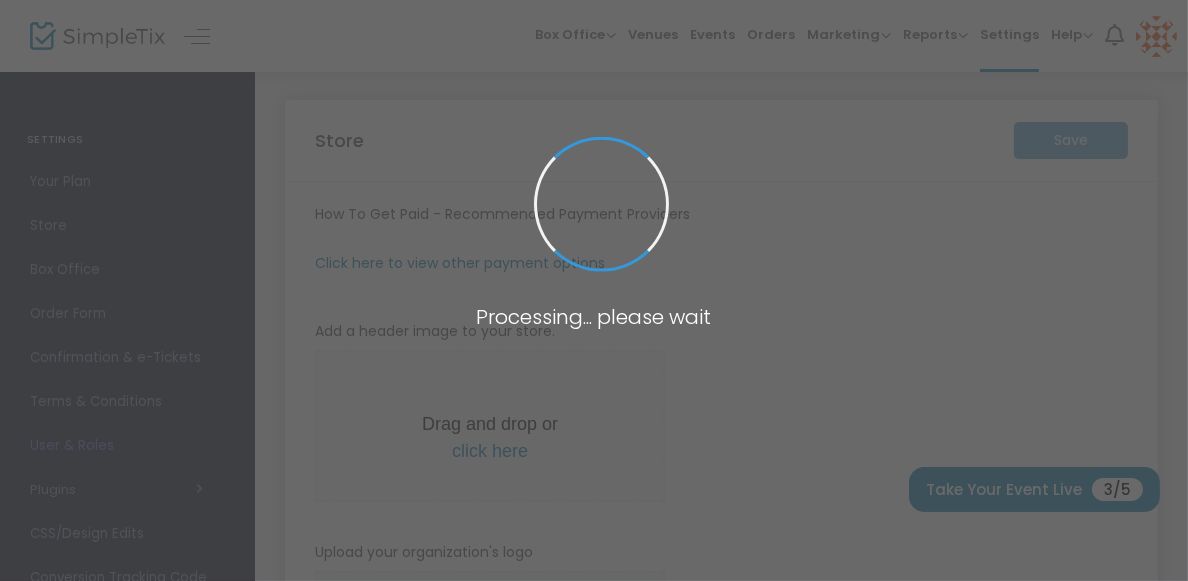 click at bounding box center (594, 290) 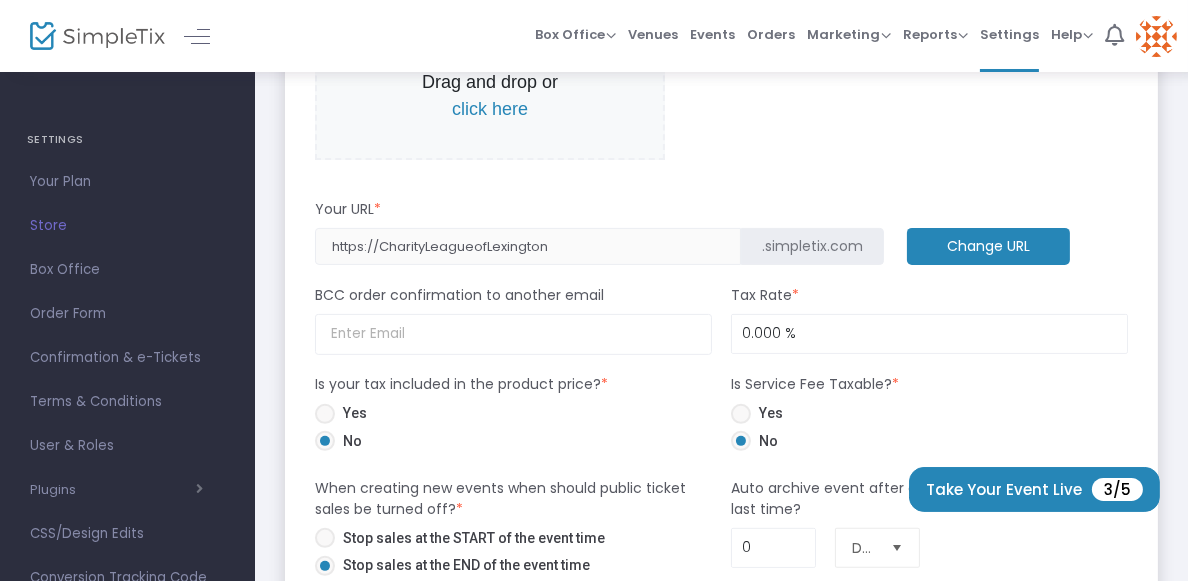 scroll, scrollTop: 843, scrollLeft: 0, axis: vertical 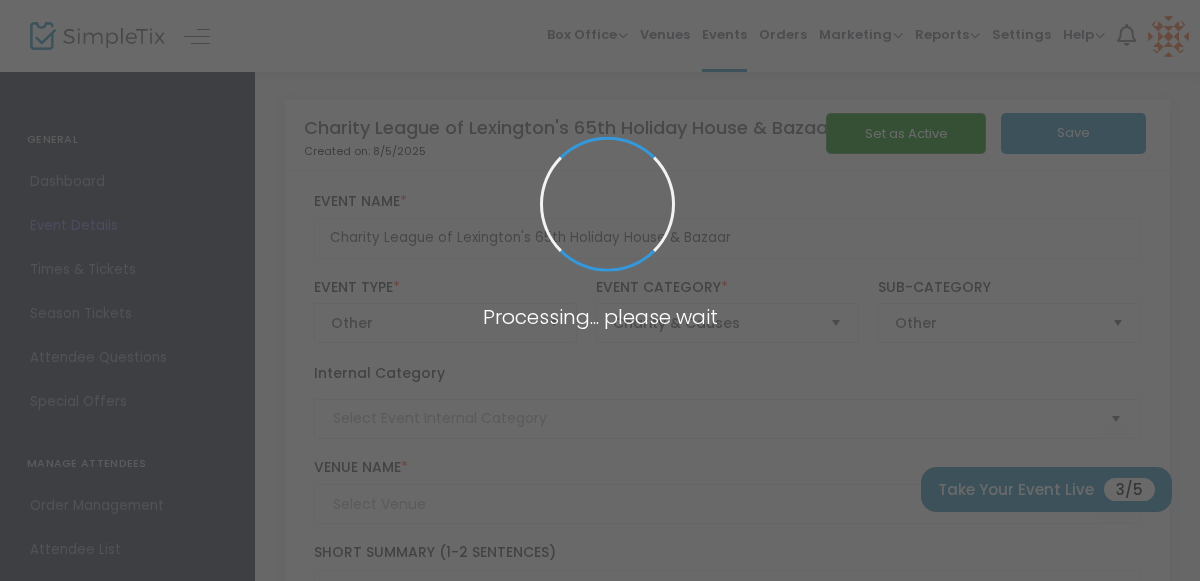 type on "[BRAND] [NAME]" 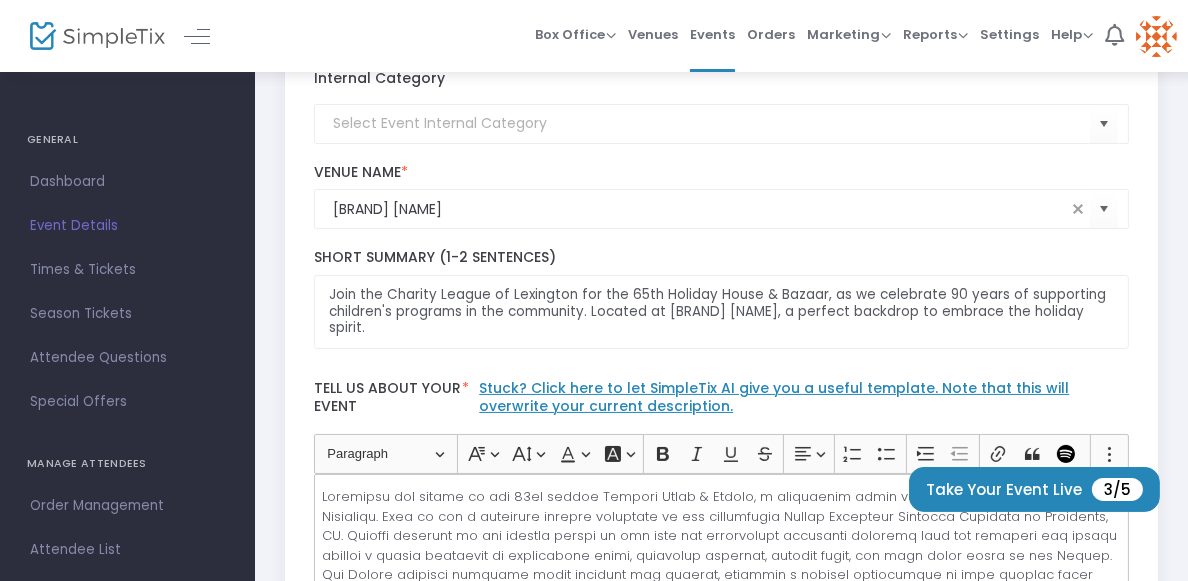 scroll, scrollTop: 300, scrollLeft: 0, axis: vertical 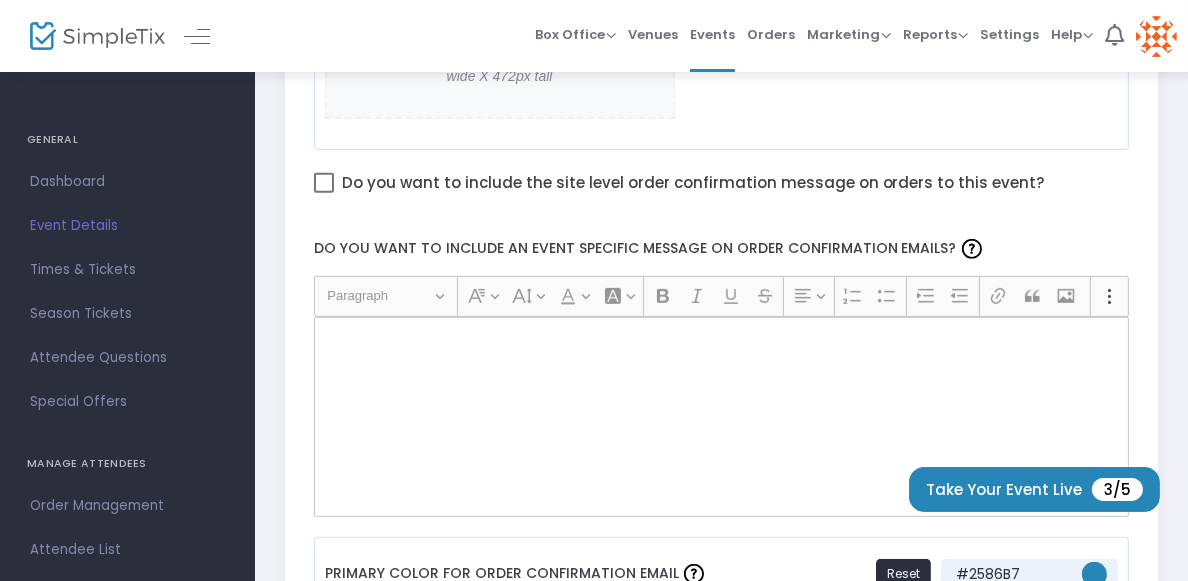 click 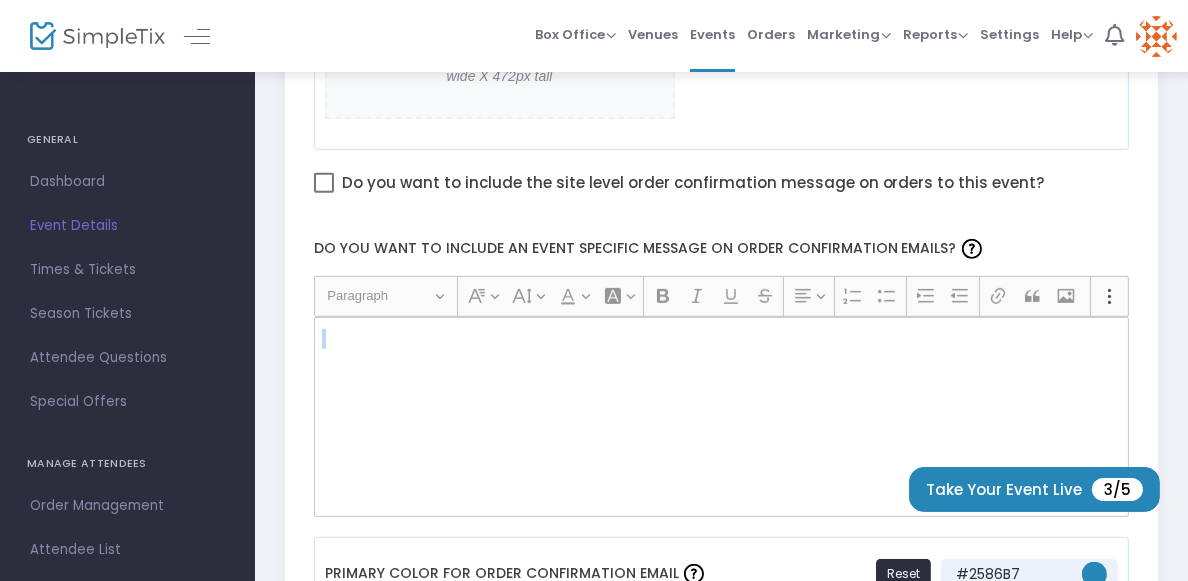 click 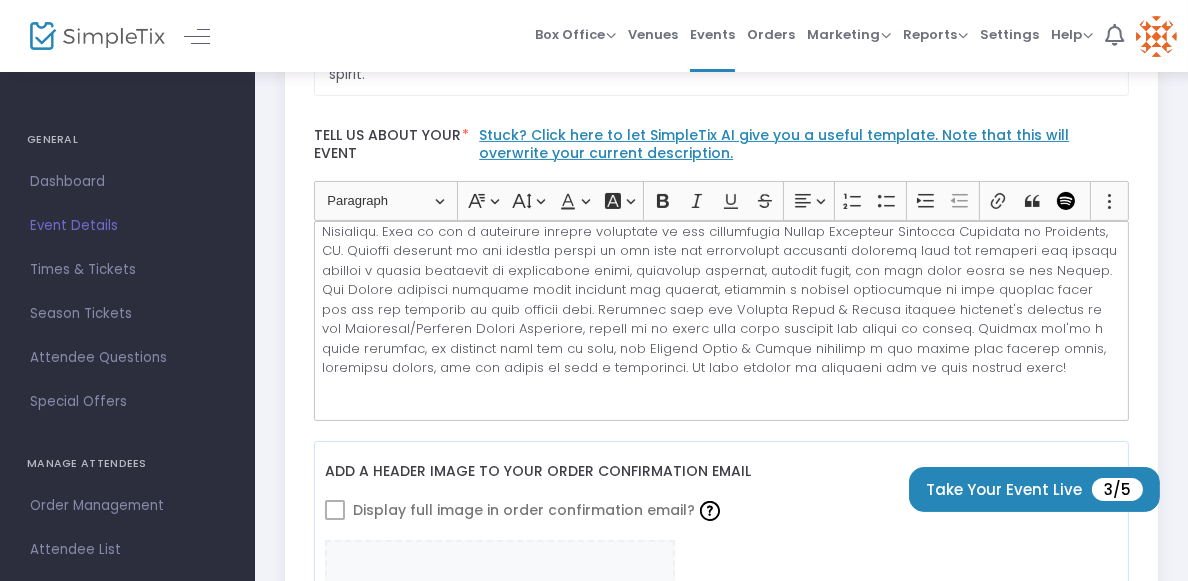 scroll, scrollTop: 536, scrollLeft: 0, axis: vertical 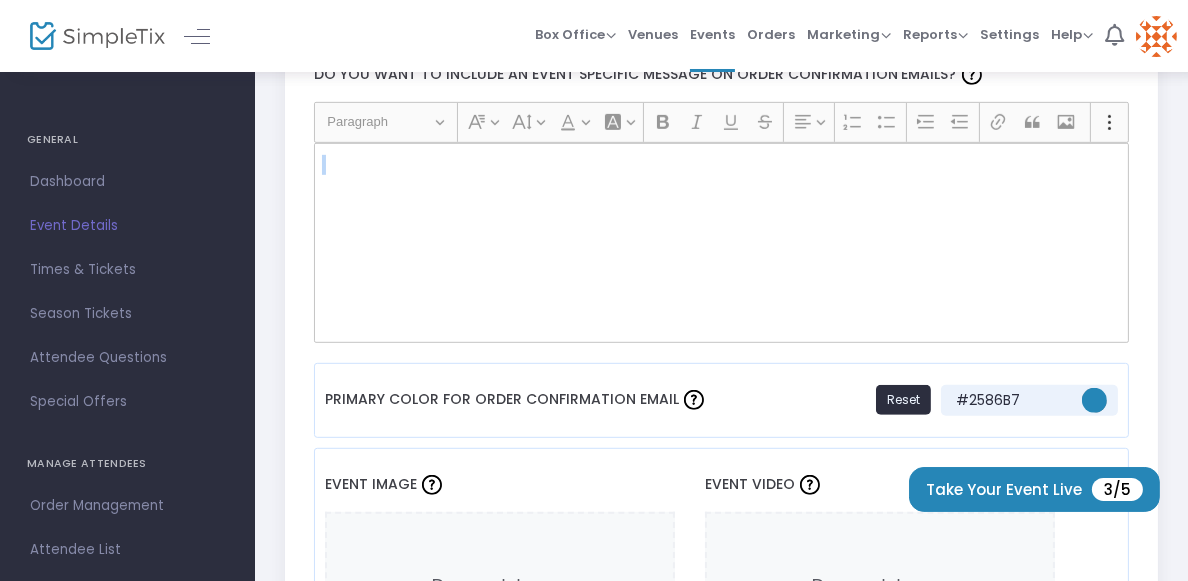 click 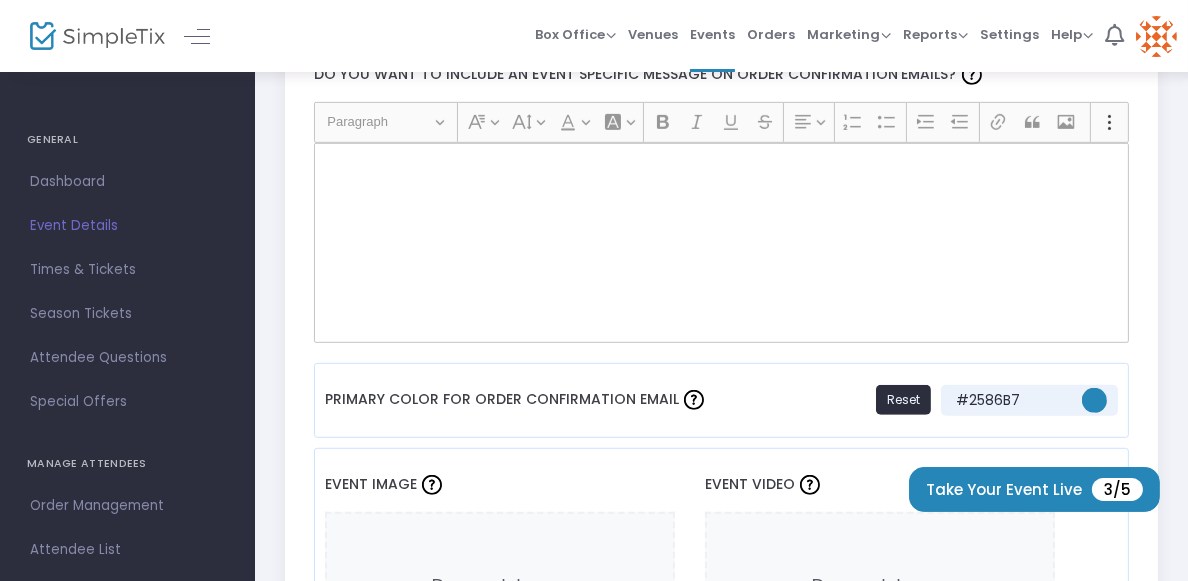 click 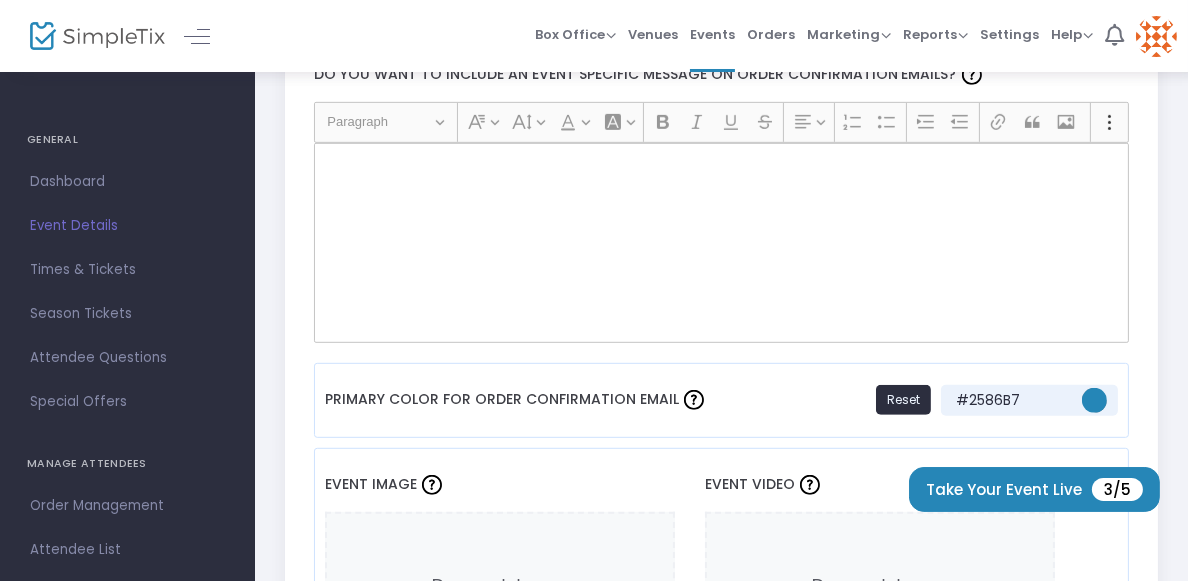 click on "Charity League of Lexington's 65th Holiday House & Bazaar   Created on: [DATE]   Set as Active   Save  Charity League of Lexington's 65th Holiday House & Bazaar Event Name  * Other  Event Type  *  Event Type is required  Charity & Causes  Event Category  * Other  Sub-Category  Internal Category  [BRAND] [NAME] Venue Name  *  Venue is required  [NUMBER] [STREET], [CITY], [STATE], US Venue Address Join the Charity League of Lexington for the 65th Holiday House & Bazaar, as we celebrate 90 years of supporting children's programs in the community. Located at [BRAND] [NAME], a perfect backdrop to embrace the holiday spirit. Short Summary (1-2 Sentences) Tell us about your event  * Stuck? Click here to let SimpleTix AI give you a useful template. Note that this will overwrite your current description. Heading Paragraph Paragraph Heading 1 Heading 2 Heading 3 Font Family Font Family Default Arial Courier New Georgia Lucida Sans Unicode Tahoma 9" 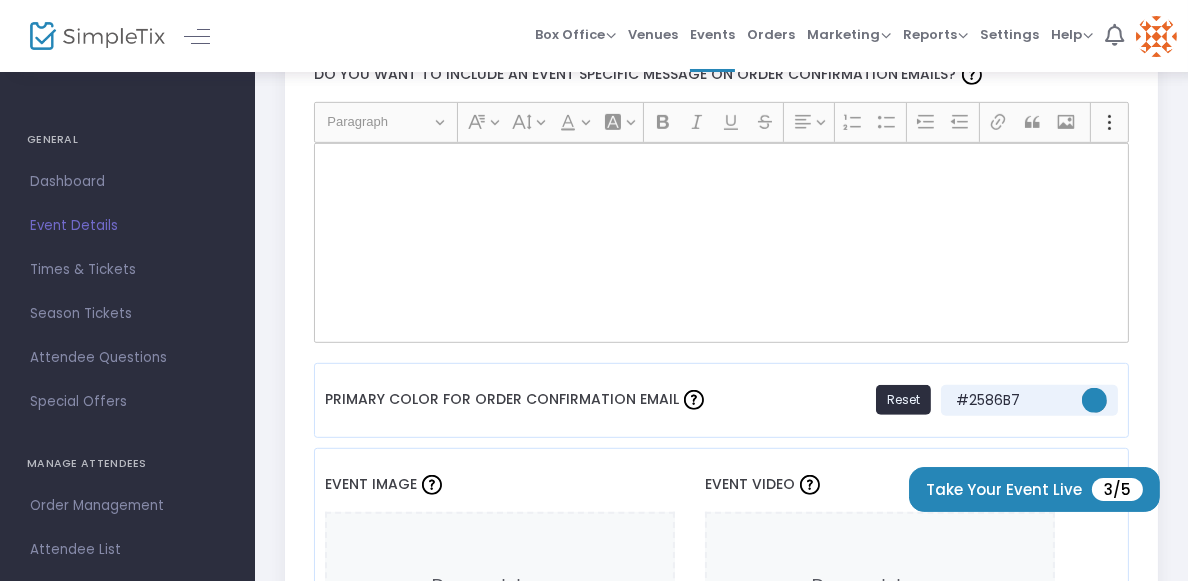 click 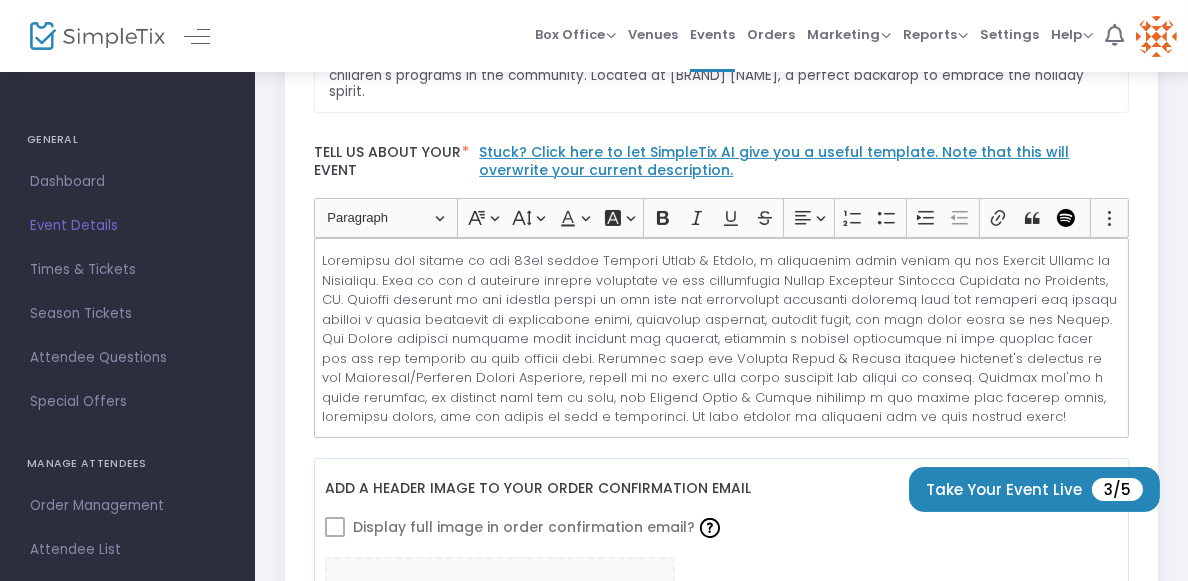 scroll, scrollTop: 535, scrollLeft: 0, axis: vertical 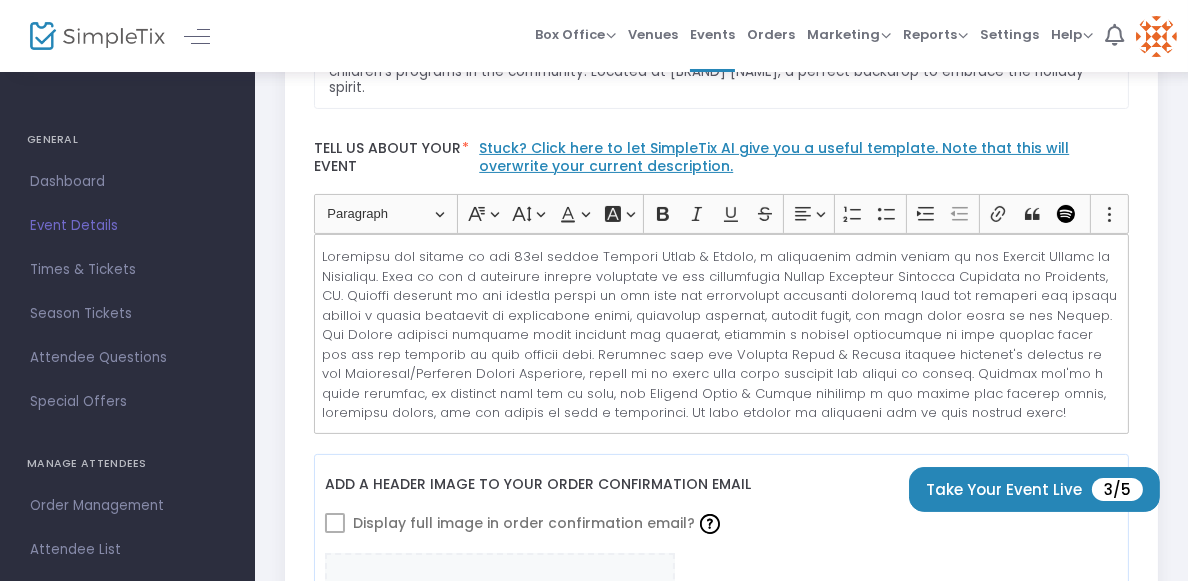 click 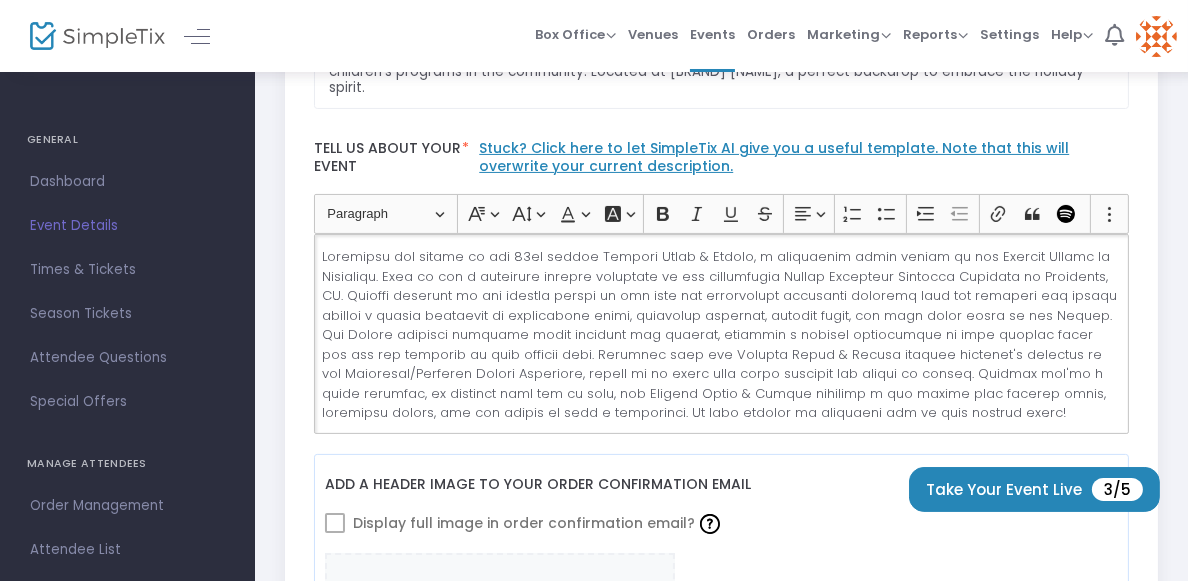 click 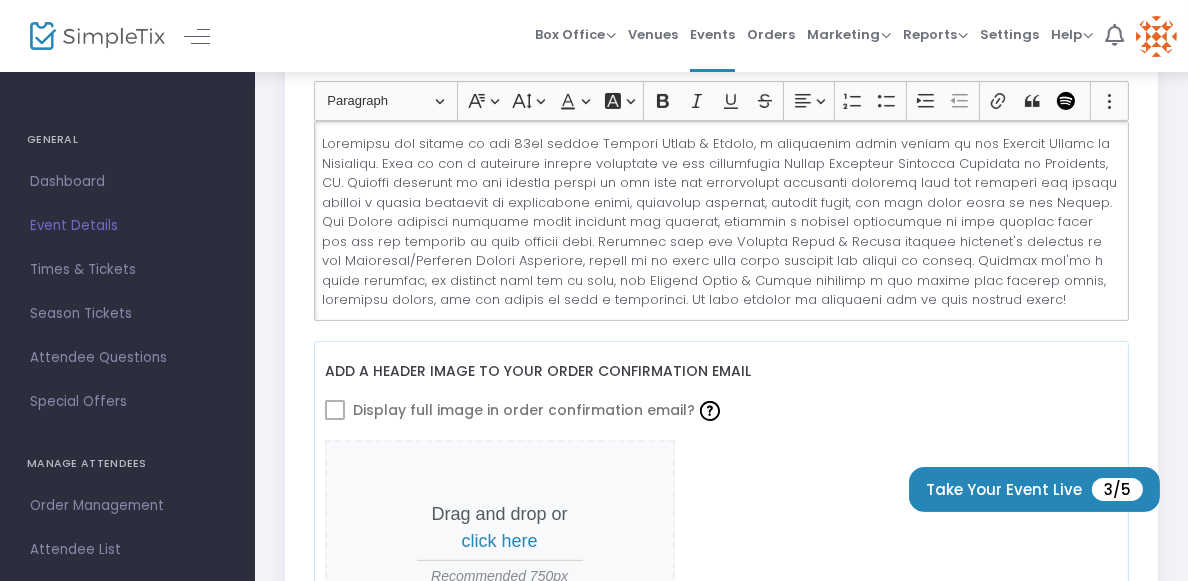 scroll, scrollTop: 649, scrollLeft: 0, axis: vertical 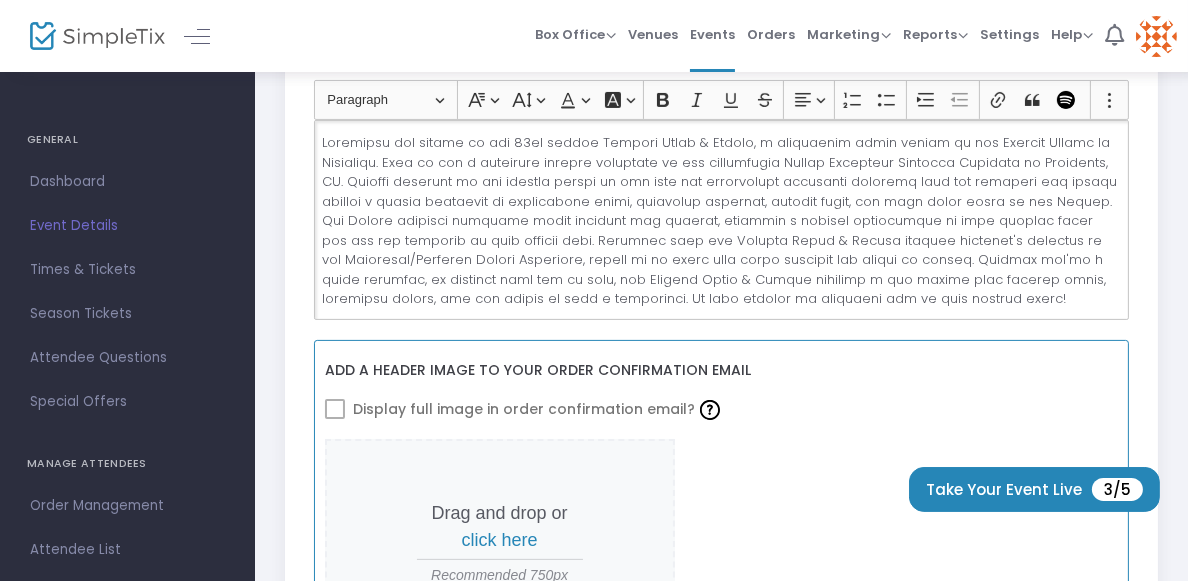 click on "Display full image in order confirmation email?" 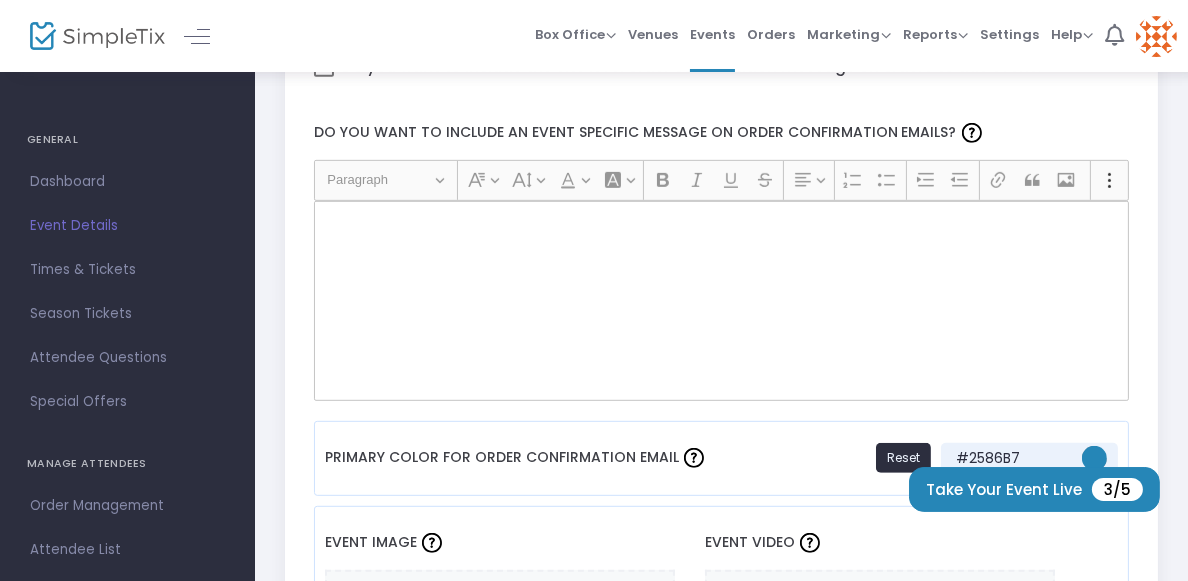 scroll, scrollTop: 1289, scrollLeft: 0, axis: vertical 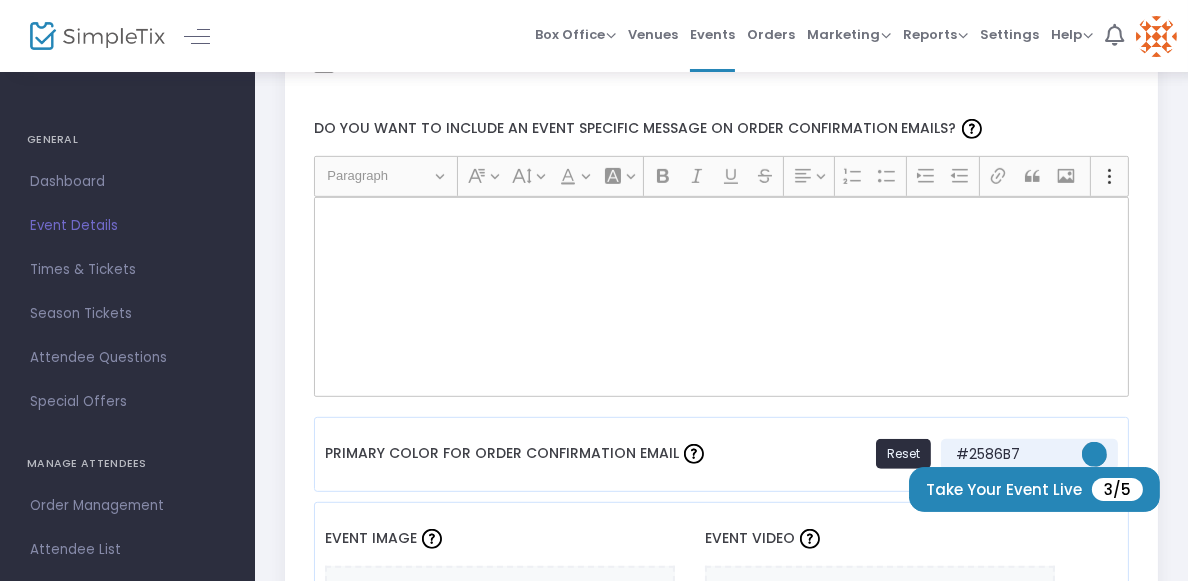 click 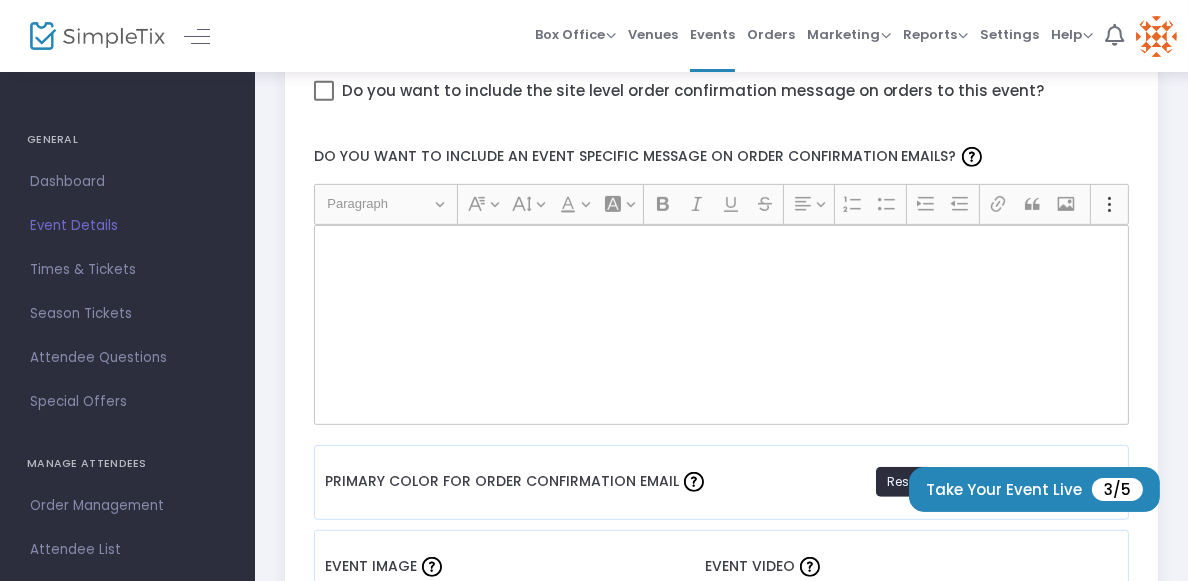 scroll, scrollTop: 1258, scrollLeft: 0, axis: vertical 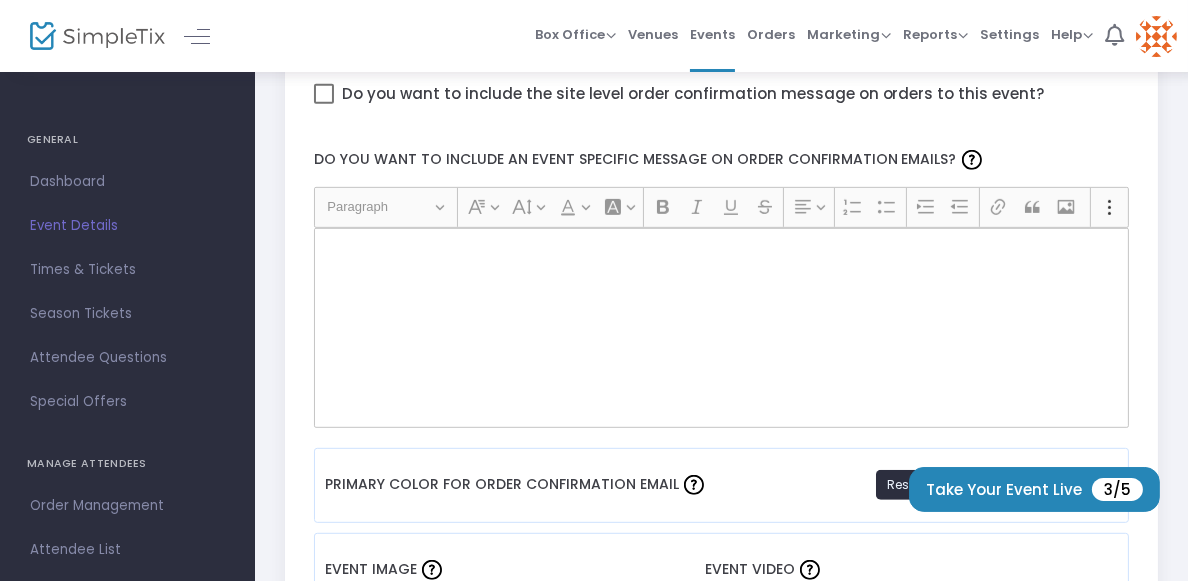 click 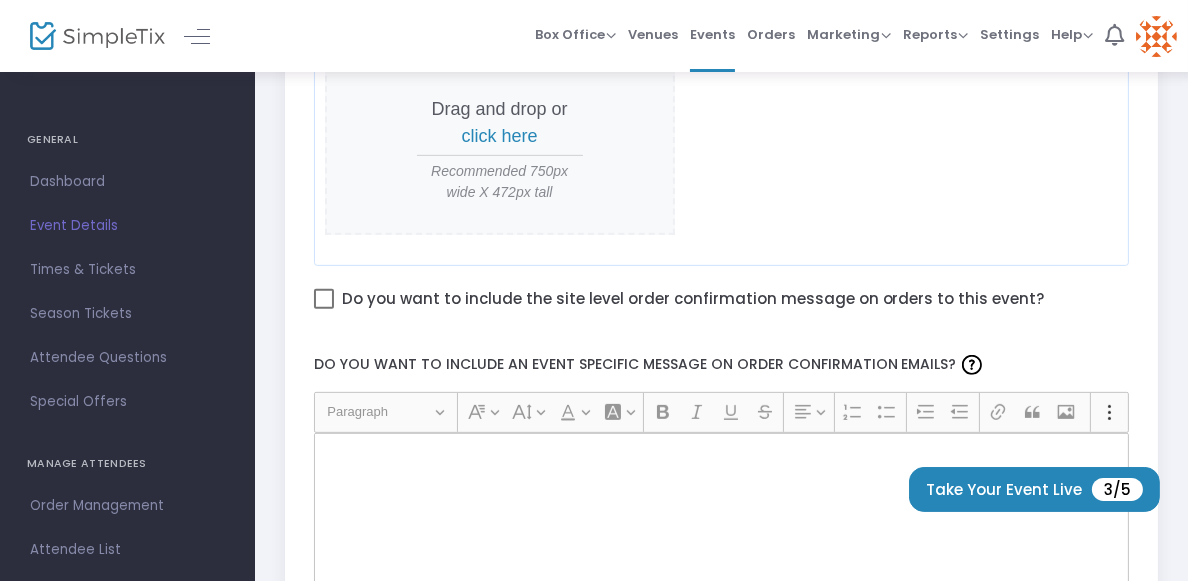 scroll, scrollTop: 1051, scrollLeft: 0, axis: vertical 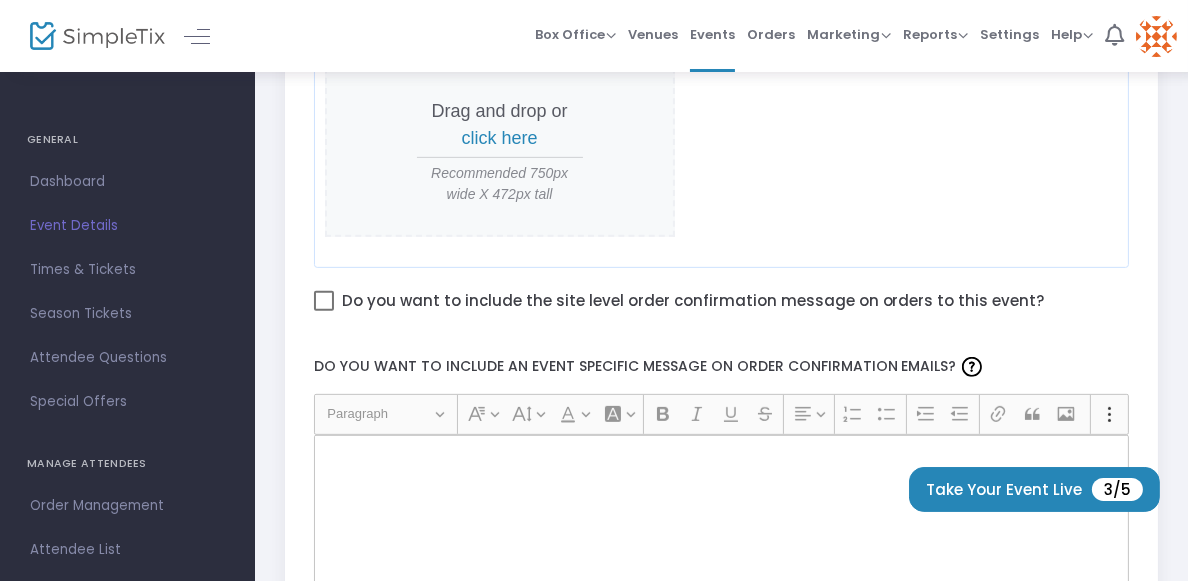 click at bounding box center [324, 301] 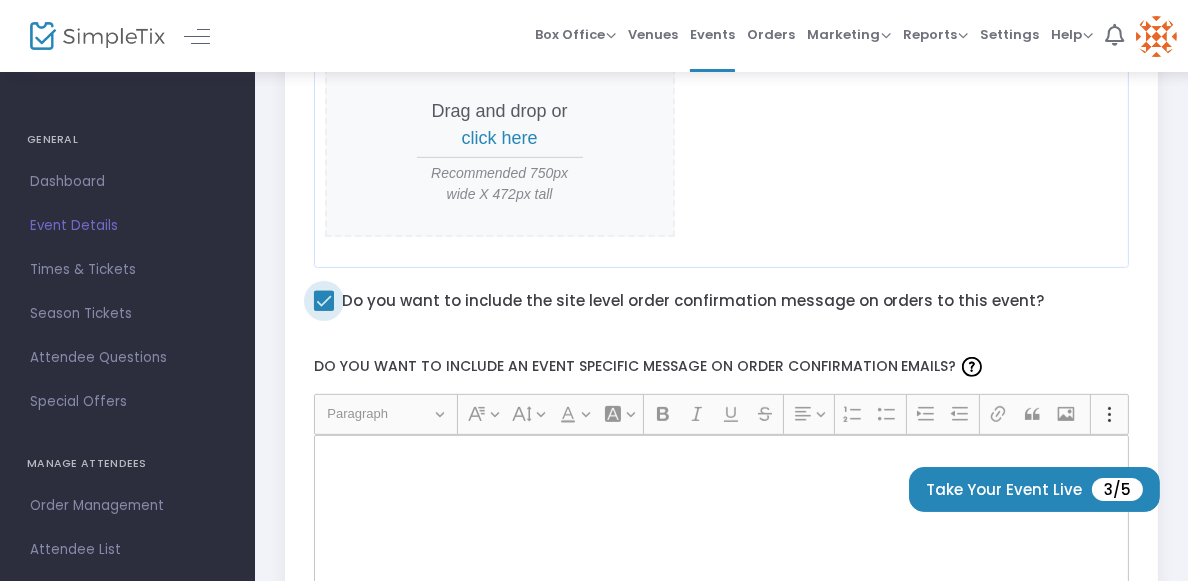 click at bounding box center (324, 301) 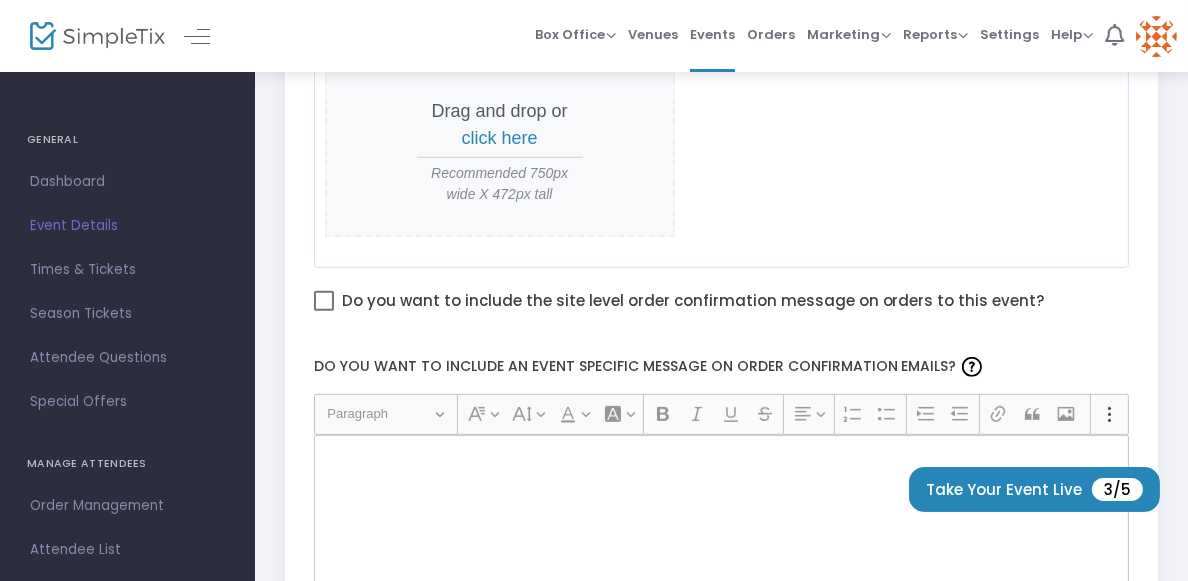 click on "Charity League of Lexington's 65th Holiday House & Bazaar Event Name  * Other  Event Type  *  Event Type is required  Charity & Causes  Event Category  * Other  Sub-Category  Internal Category  [BRAND] [NAME] Venue Name  *  Venue is required  [NUMBER] [STREET], [CITY], [STATE], US Venue Address Join the Charity League of Lexington for the 65th Holiday House & Bazaar, as we celebrate 90 years of supporting children's programs in the community. Located at [BRAND] [NAME], a perfect backdrop to embrace the holiday spirit. Short Summary (1-2 Sentences) Tell us about your event  * Stuck? Click here to let SimpleTix AI give you a useful template. Note that this will overwrite your current description. Heading Paragraph Paragraph Heading 1 Heading 2 Heading 3 Font Family Font Family Default Arial Courier New Georgia Lucida Sans Unicode Tahoma Times New Roman Trebuchet MS Verdana Font Size Font Size 9 11 13 Default 17 19 21 Font Color Font Color" 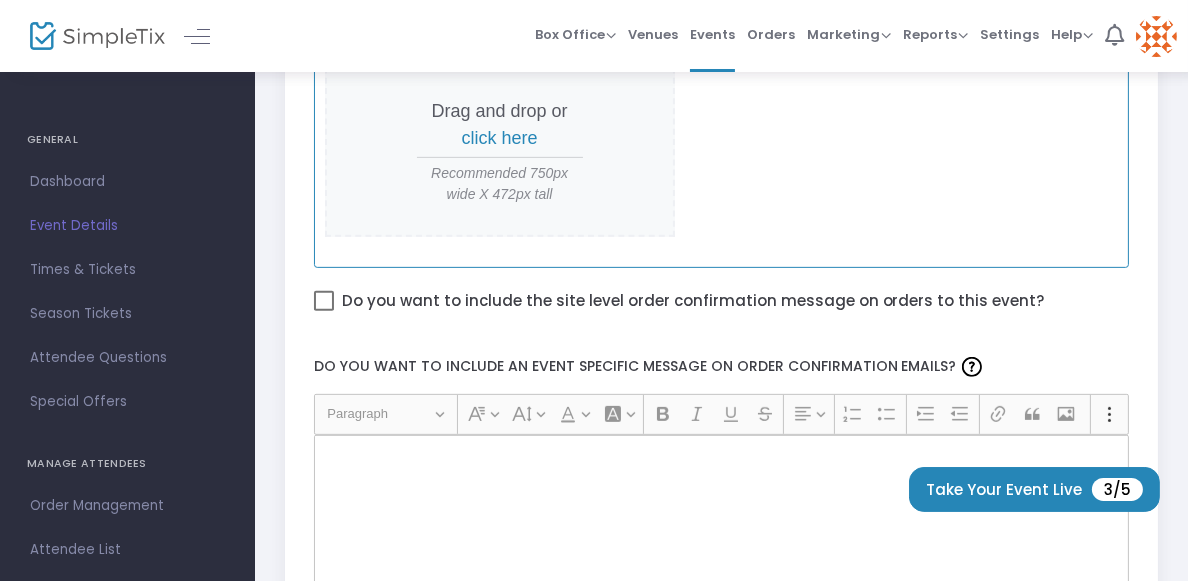 click on "Drag and drop or  click here Recommended 750px wide X 472px tall" at bounding box center (722, 137) 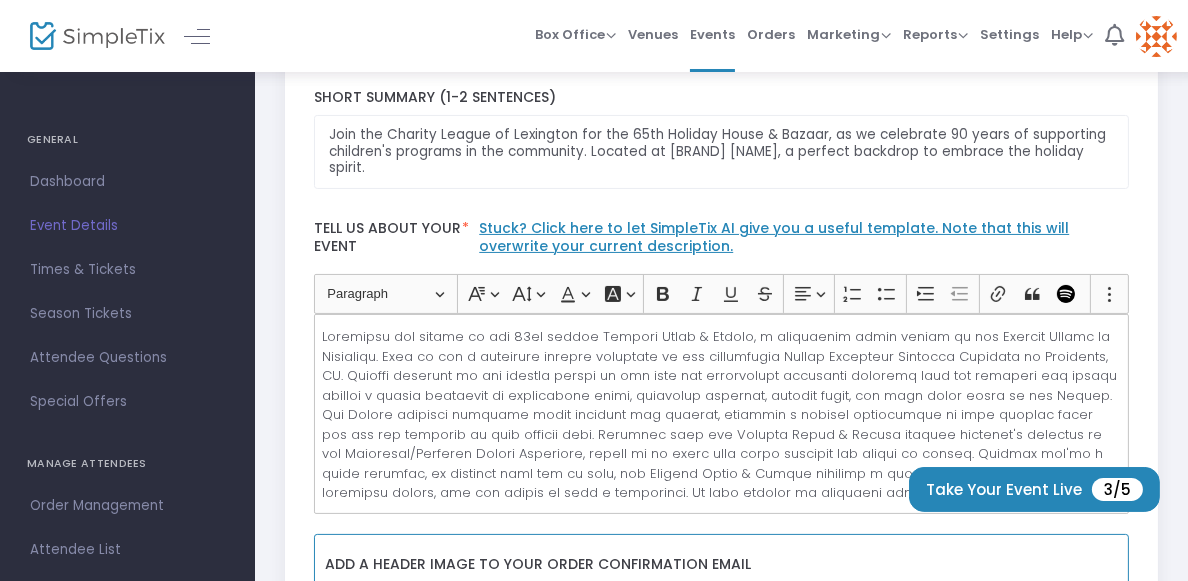 scroll, scrollTop: 447, scrollLeft: 0, axis: vertical 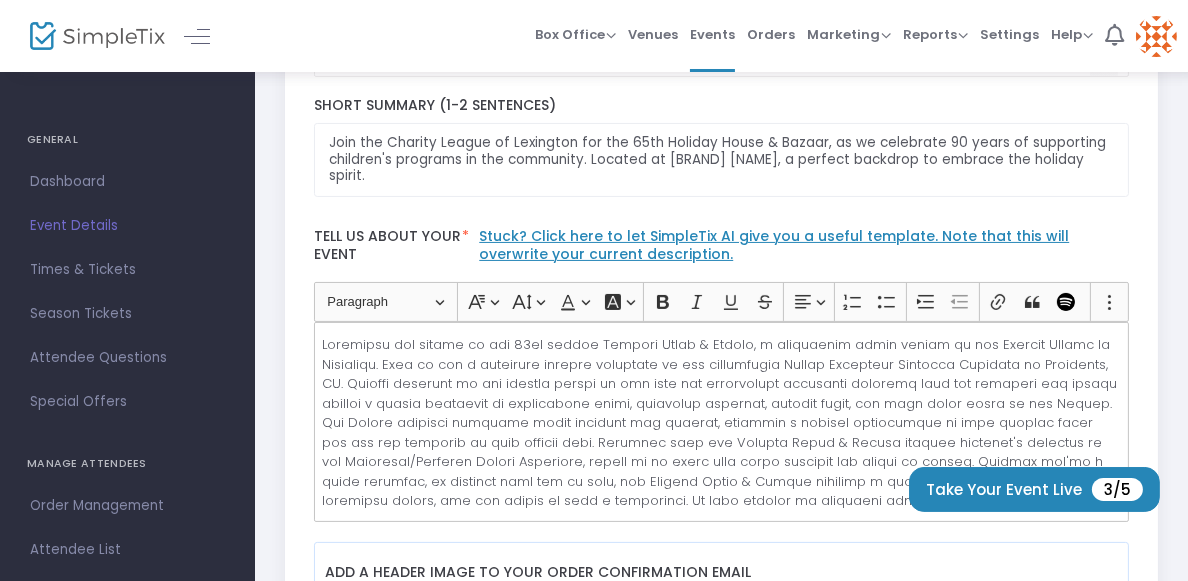 click on "Tell us about your event  * Stuck? Click here to let SimpleTix AI give you a useful template. Note that this will overwrite your current description." 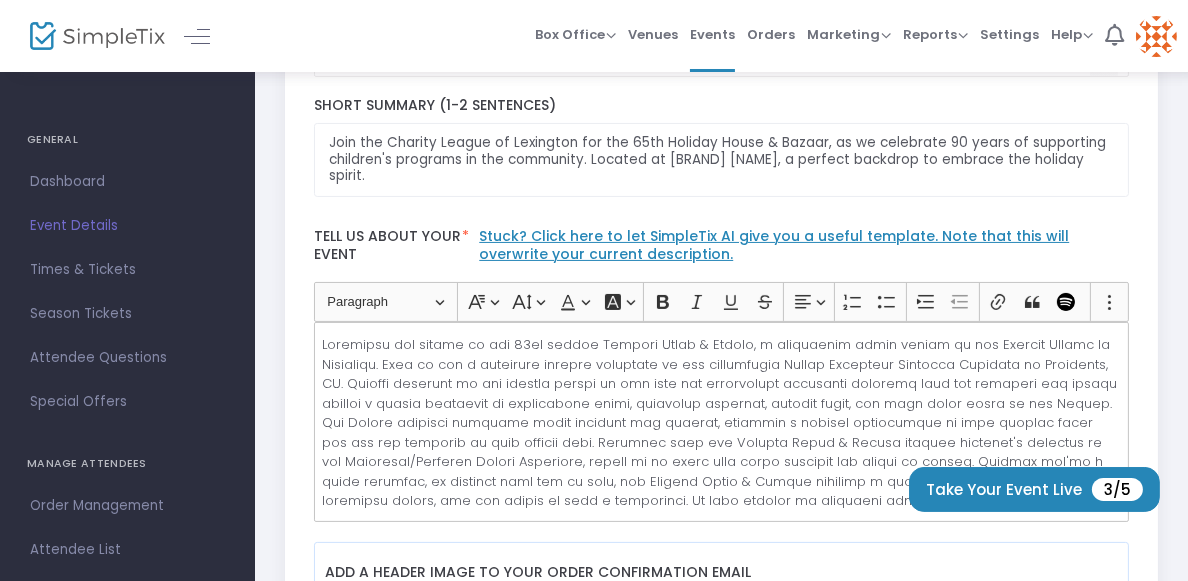 click 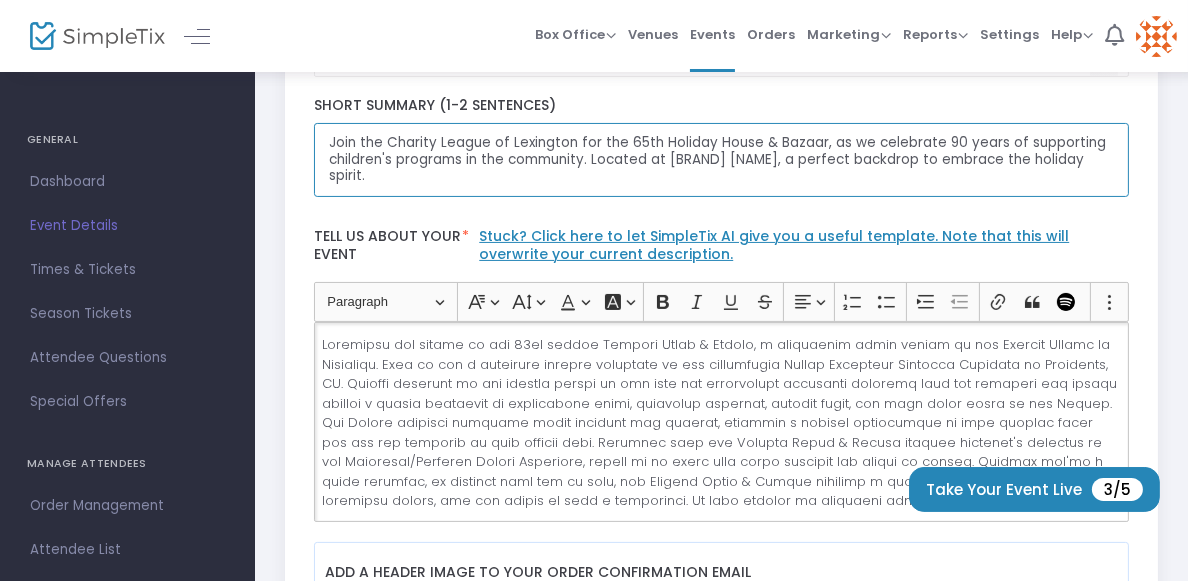 click on "Join the Charity League of Lexington for the 65th Holiday House & Bazaar, as we celebrate 90 years of supporting children's programs in the community. Located at [BRAND] [NAME], a perfect backdrop to embrace the holiday spirit." 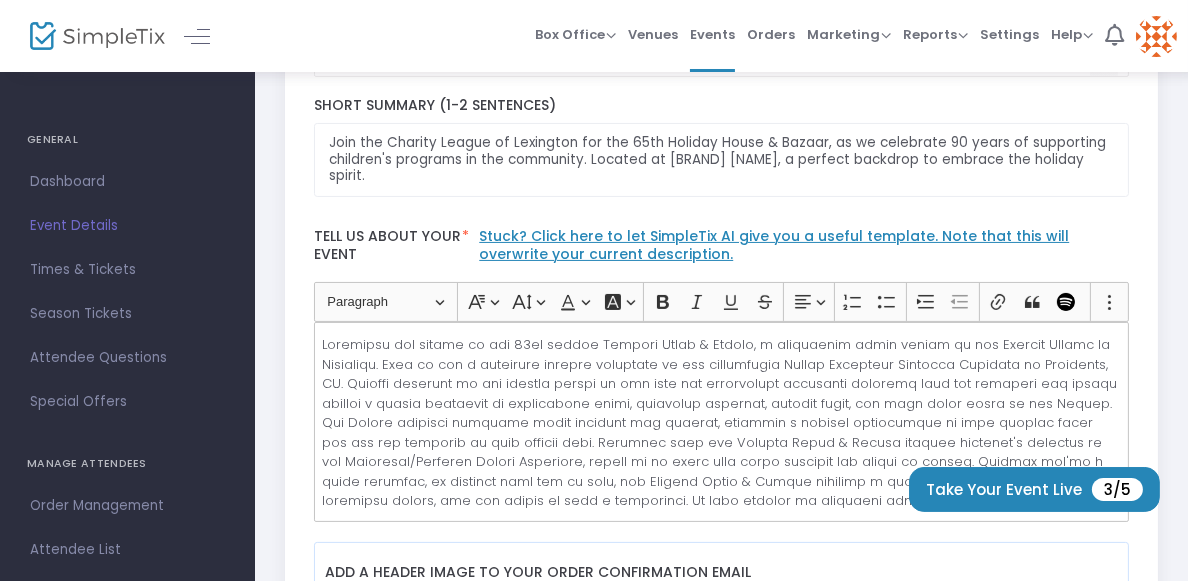 click 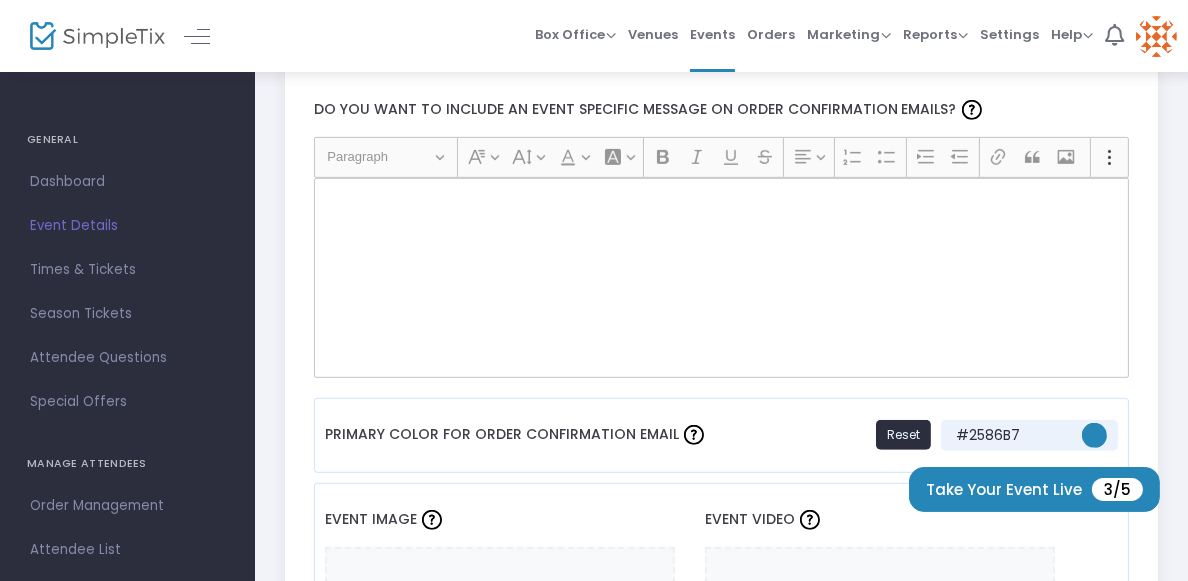 scroll, scrollTop: 1316, scrollLeft: 0, axis: vertical 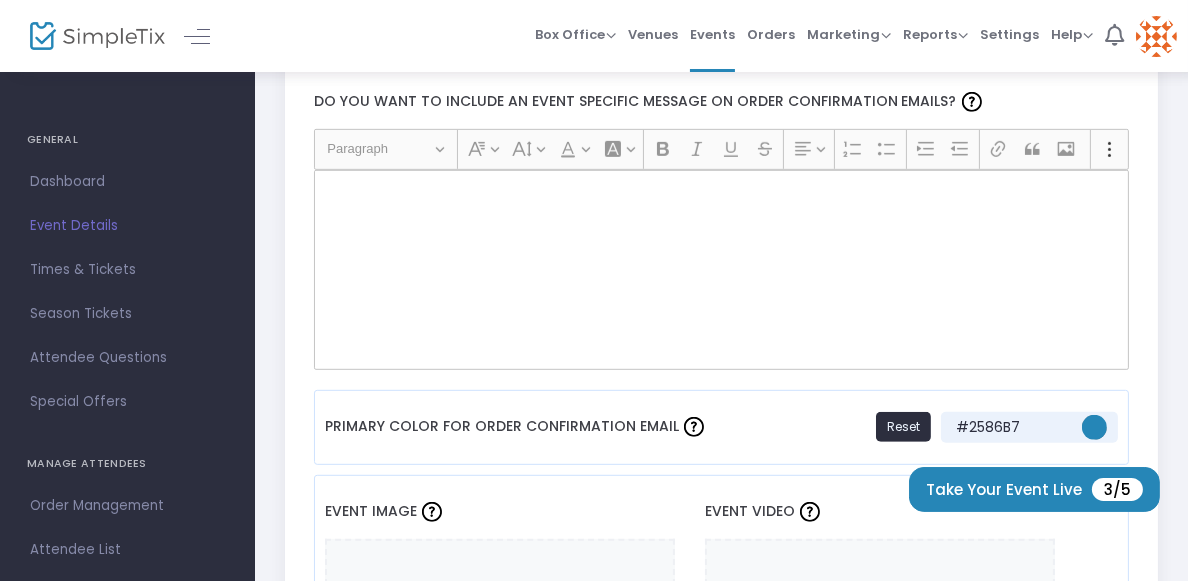 click 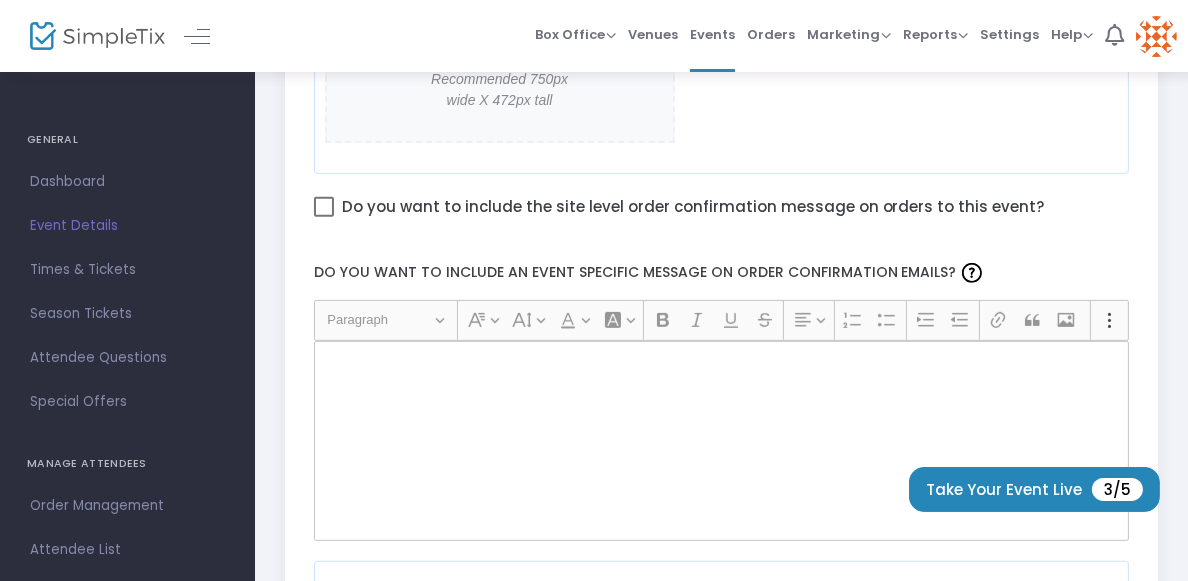 scroll, scrollTop: 1118, scrollLeft: 0, axis: vertical 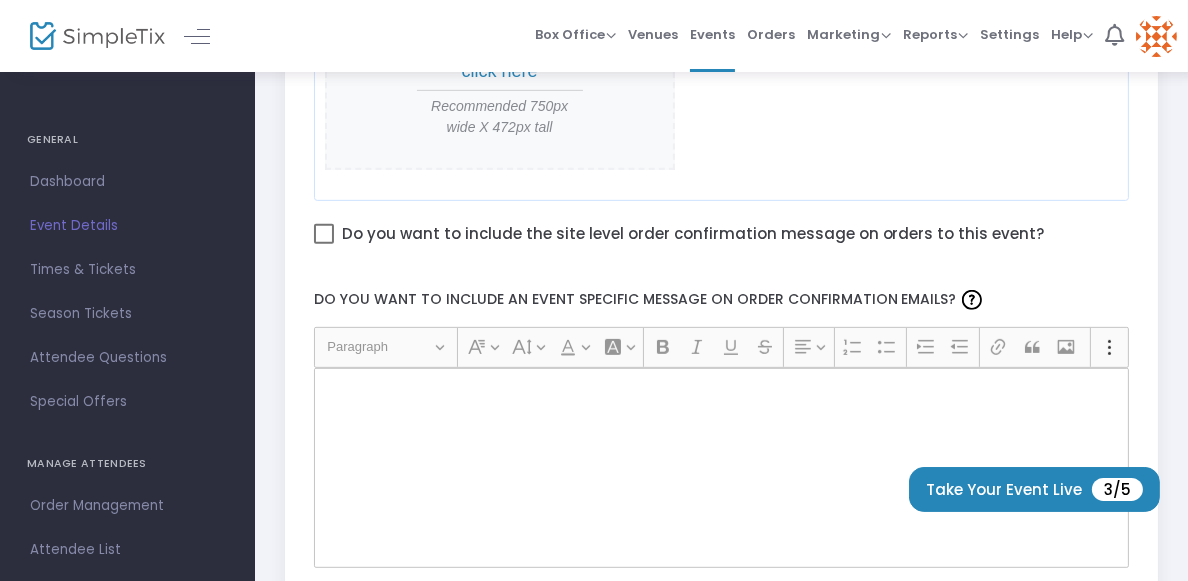 click 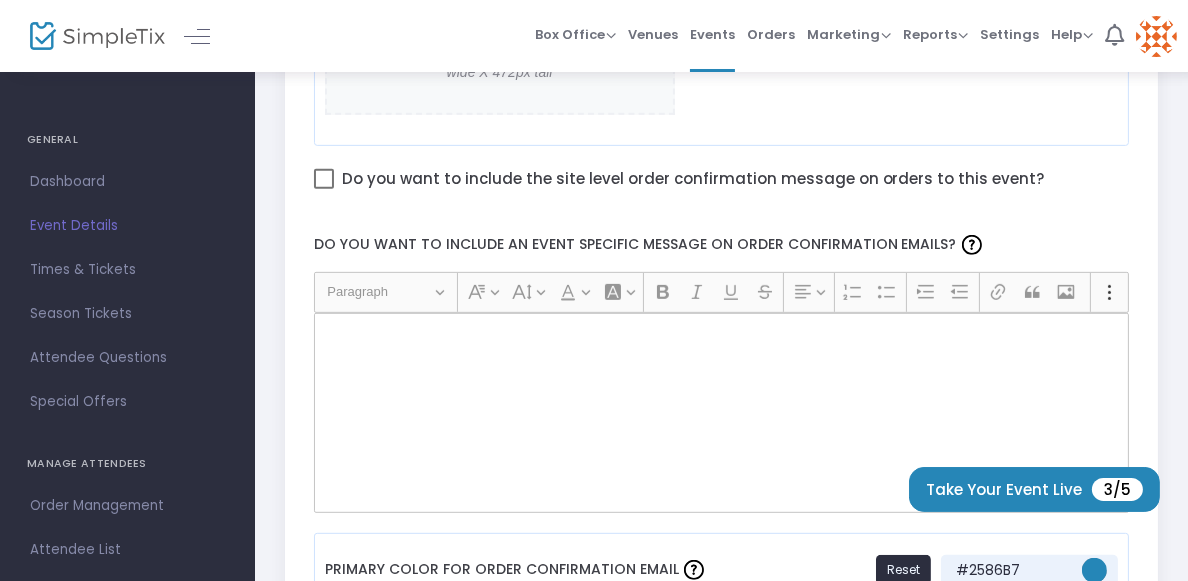 scroll, scrollTop: 1174, scrollLeft: 0, axis: vertical 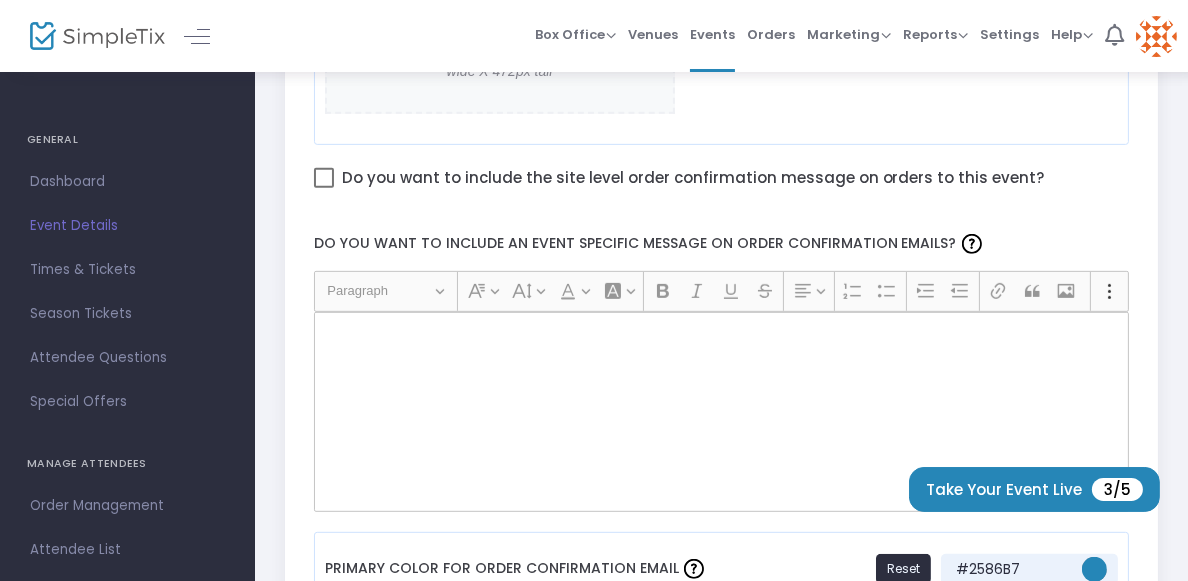 click 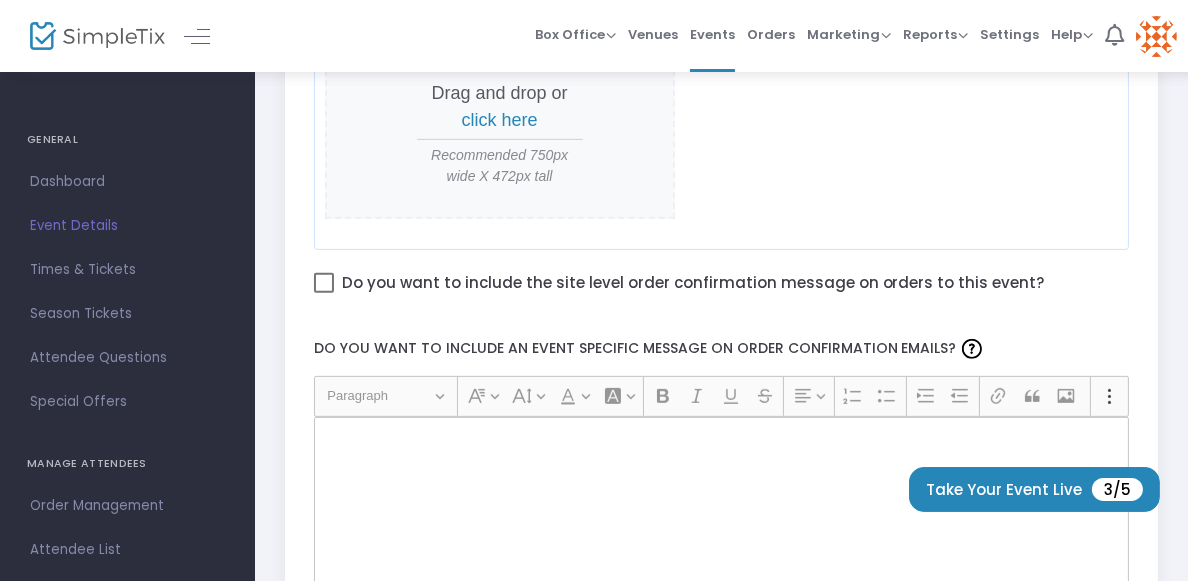 scroll, scrollTop: 1078, scrollLeft: 0, axis: vertical 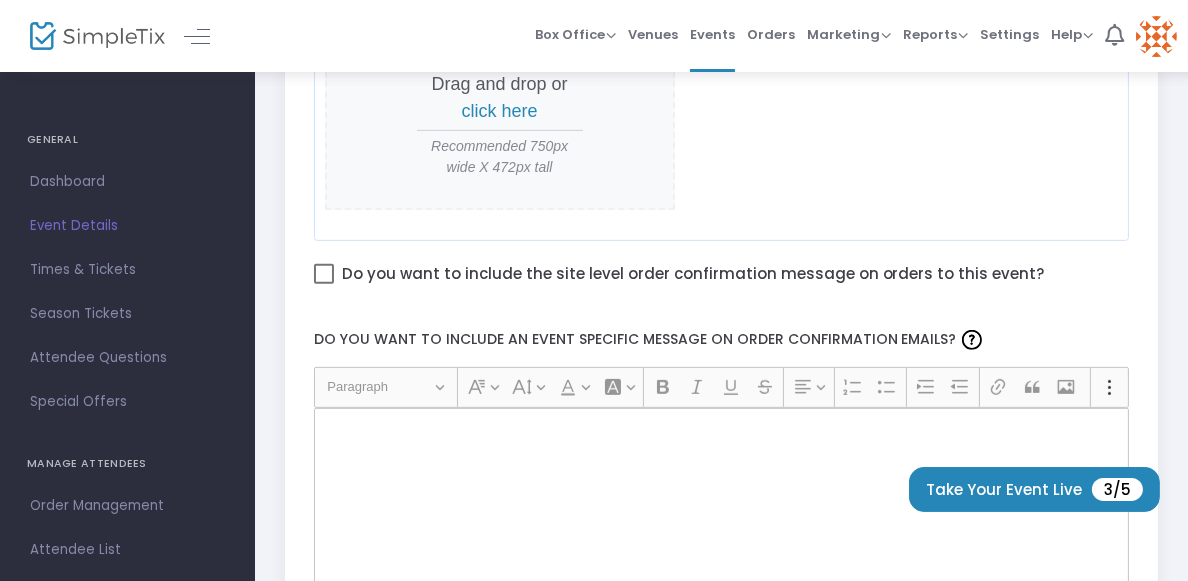 click on "Do you want to include the site level order confirmation message on orders to this event?" at bounding box center (693, 274) 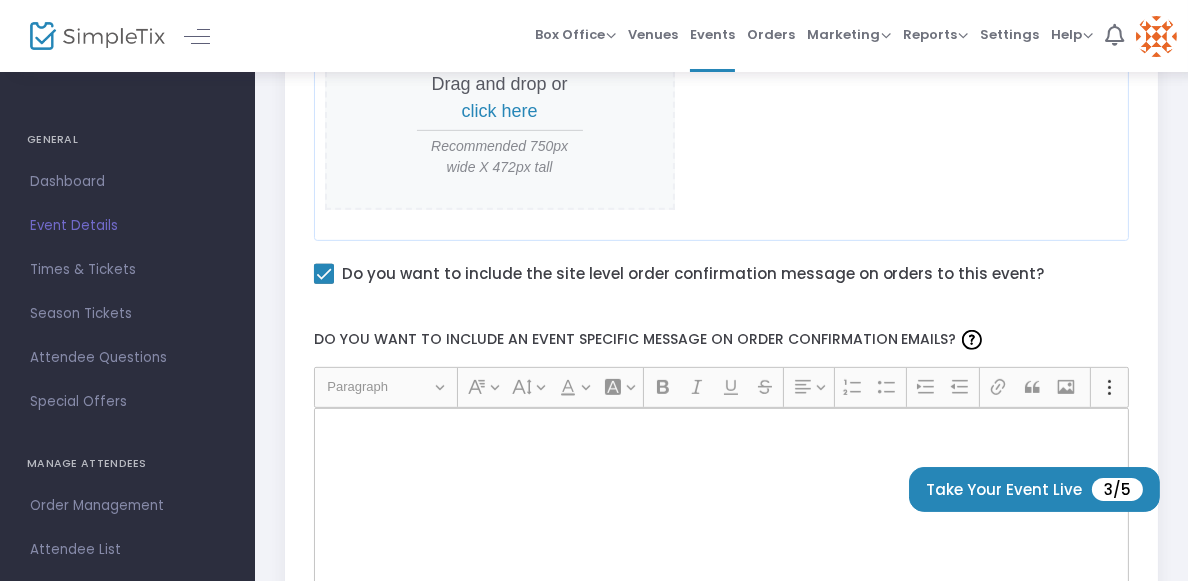 click at bounding box center [324, 274] 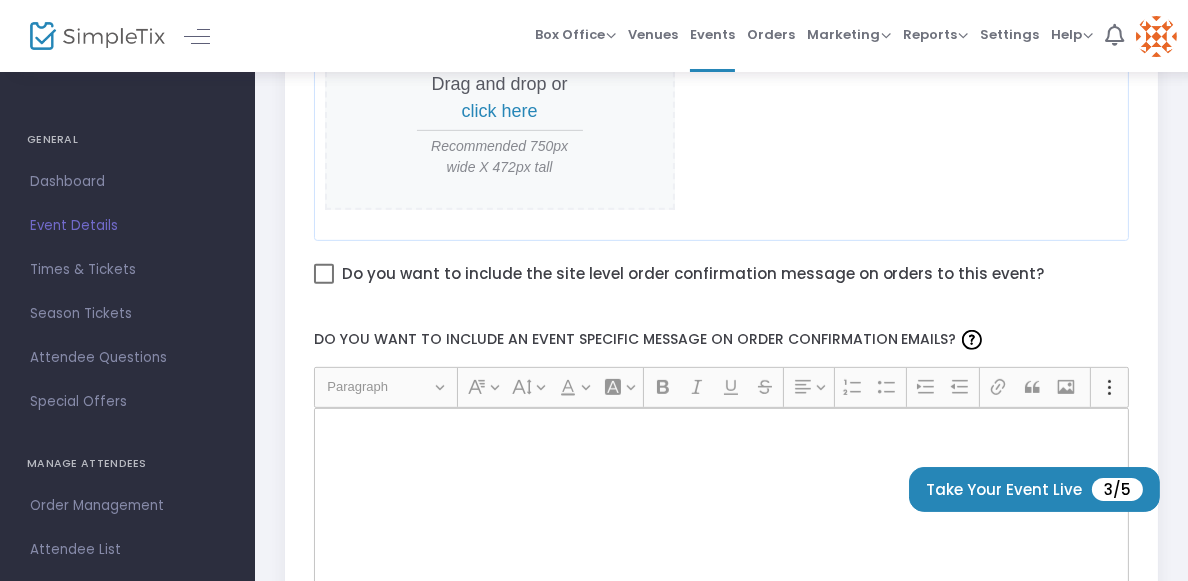 click at bounding box center (324, 274) 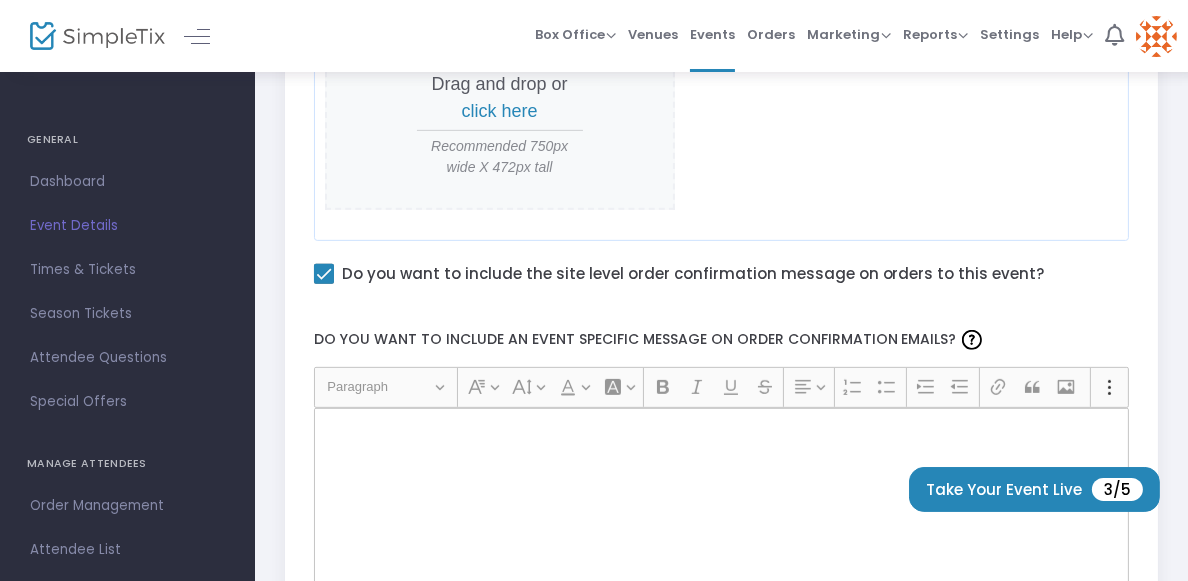 click 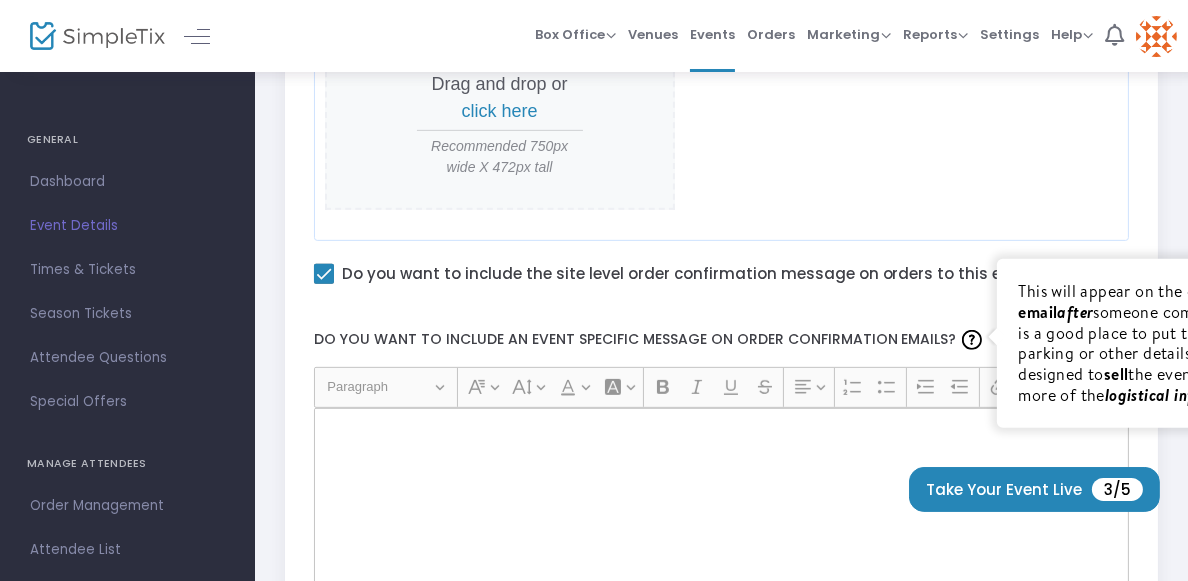 click 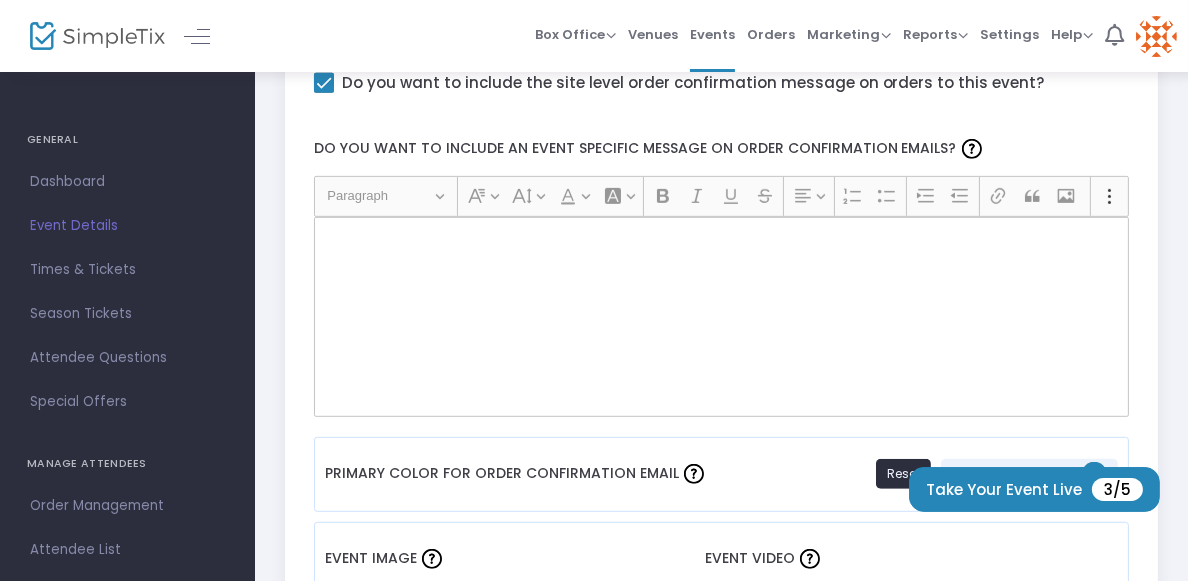 scroll, scrollTop: 1273, scrollLeft: 0, axis: vertical 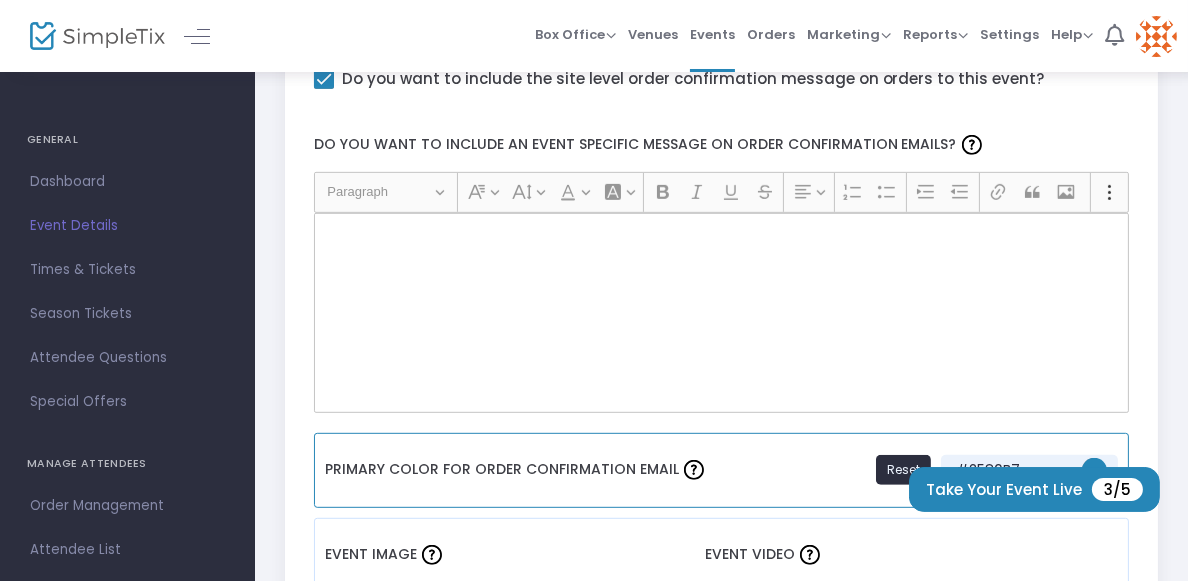 click on "Primary Color For Order Confirmation Email" 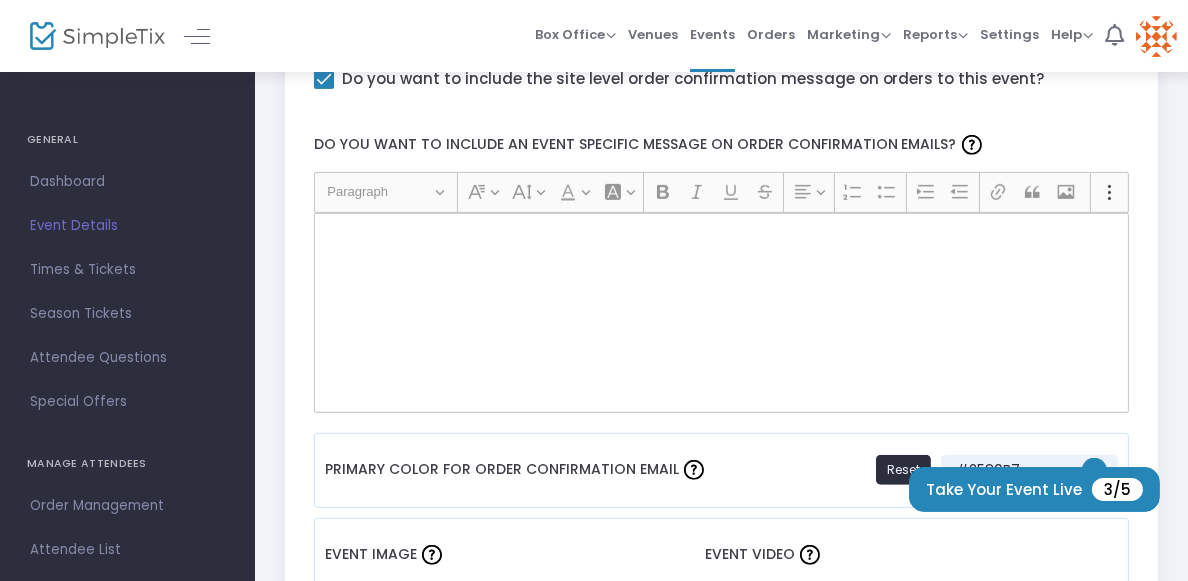 click 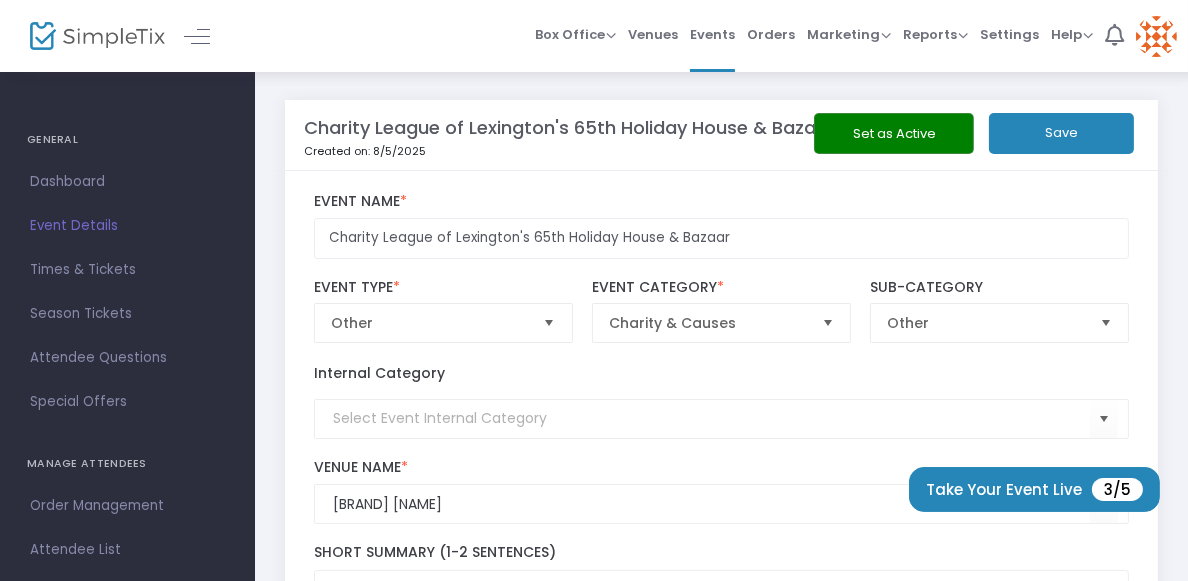 scroll, scrollTop: 207, scrollLeft: 0, axis: vertical 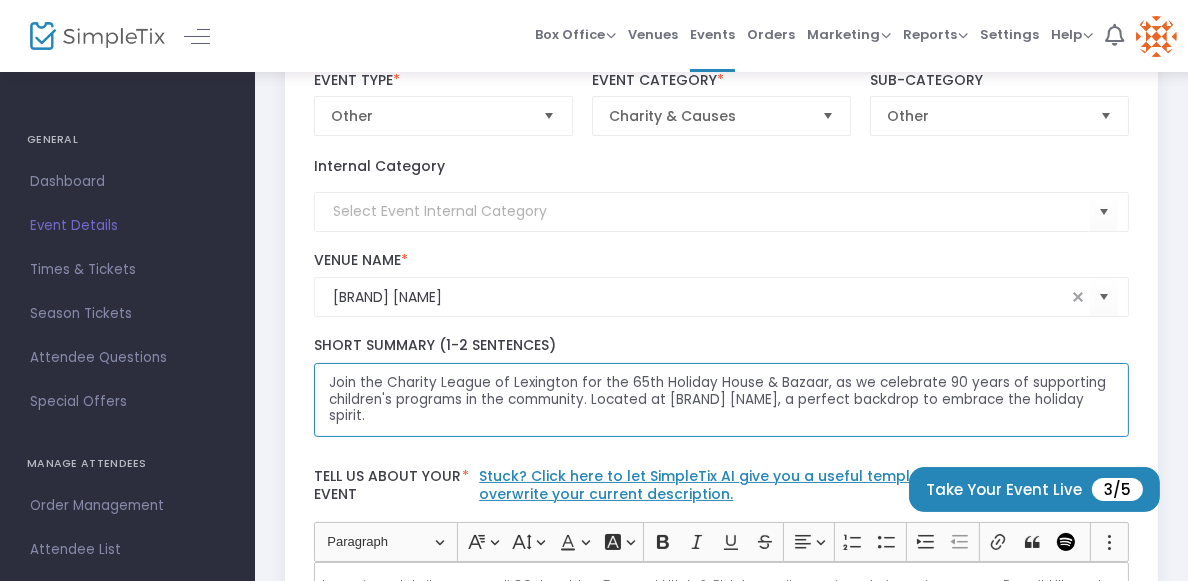 click on "Join the Charity League of Lexington for the 65th Holiday House & Bazaar, as we celebrate 90 years of supporting children's programs in the community. Located at [BRAND] [NAME], a perfect backdrop to embrace the holiday spirit." 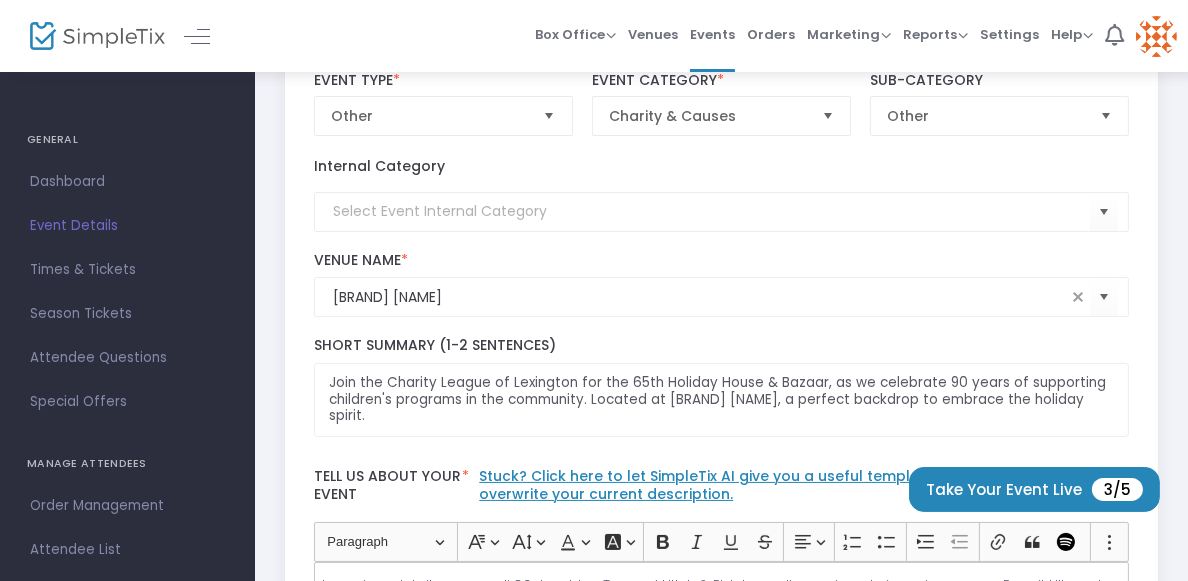 click on "[BRAND] [NAME]" 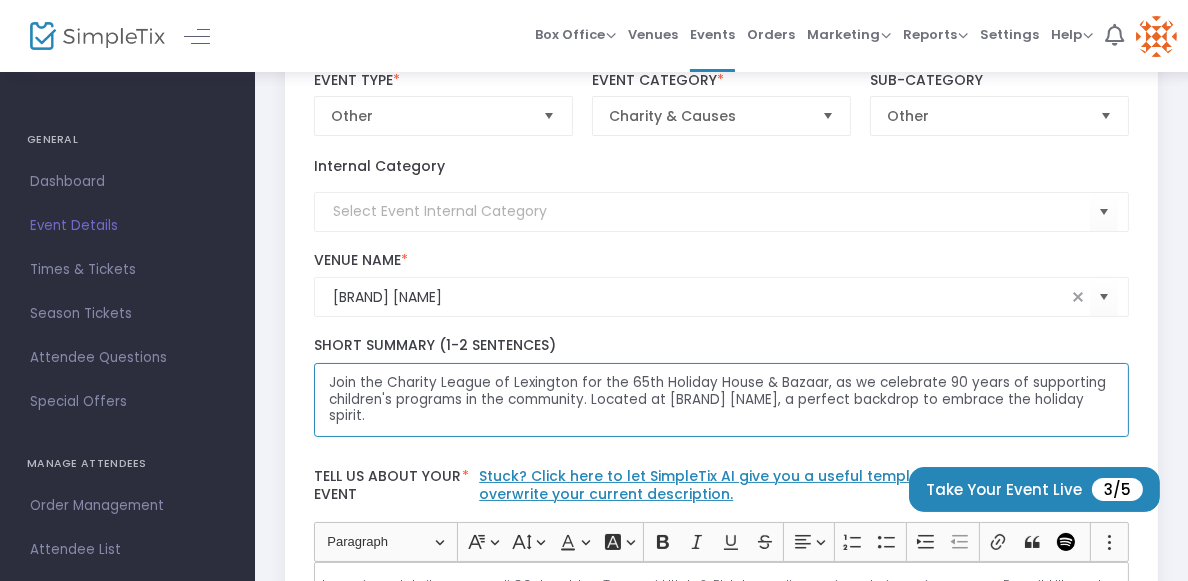 click on "Join the Charity League of Lexington for the 65th Holiday House & Bazaar, as we celebrate 90 years of supporting children's programs in the community. Located at [BRAND] [NAME], a perfect backdrop to embrace the holiday spirit." 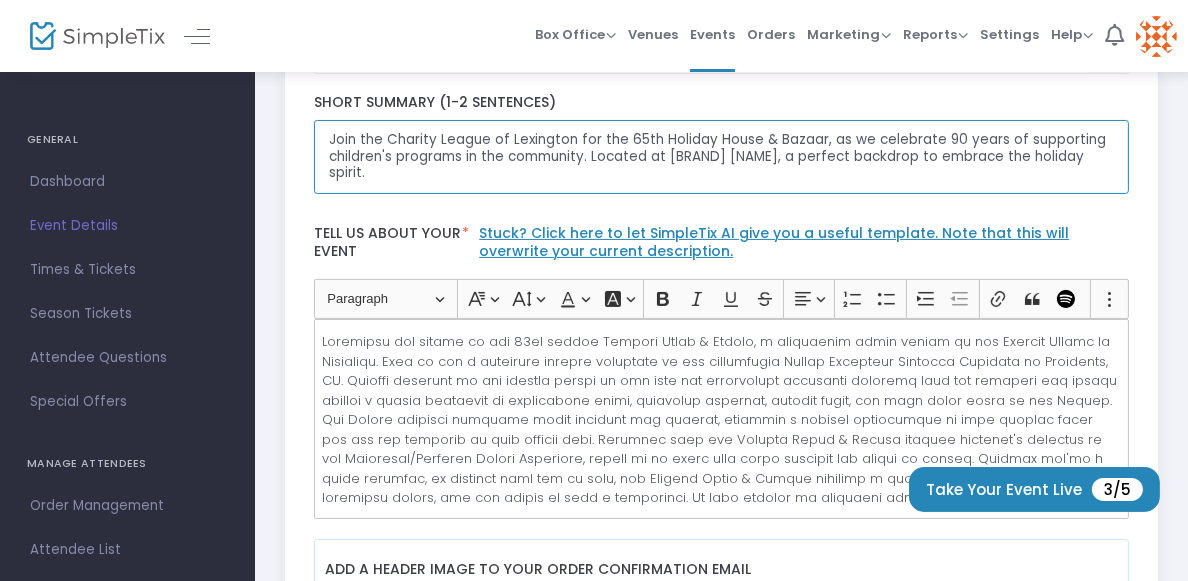 scroll, scrollTop: 454, scrollLeft: 0, axis: vertical 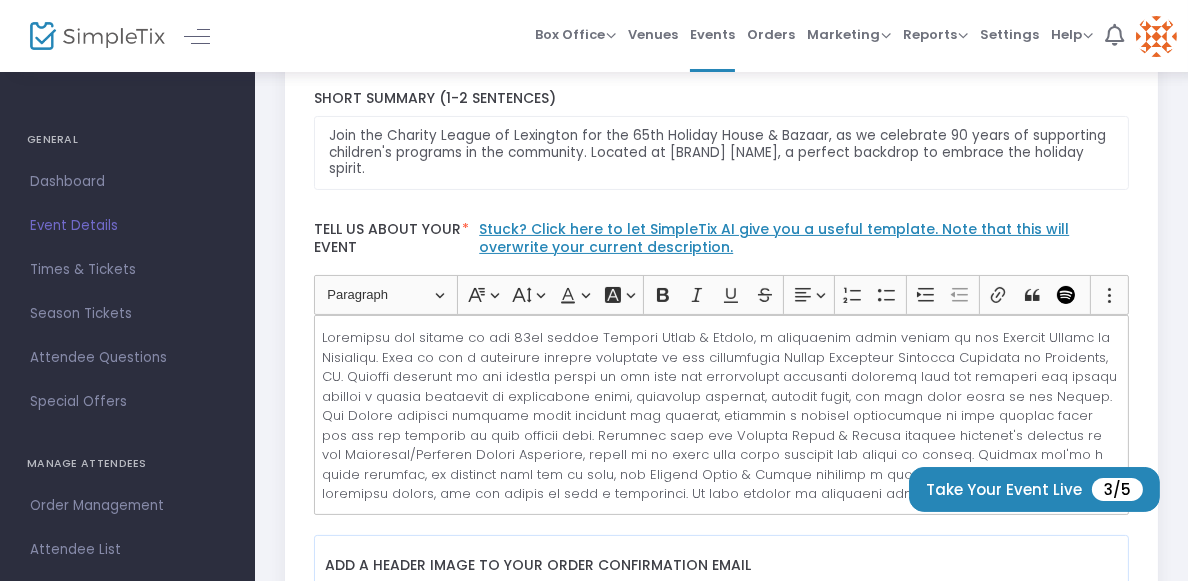click 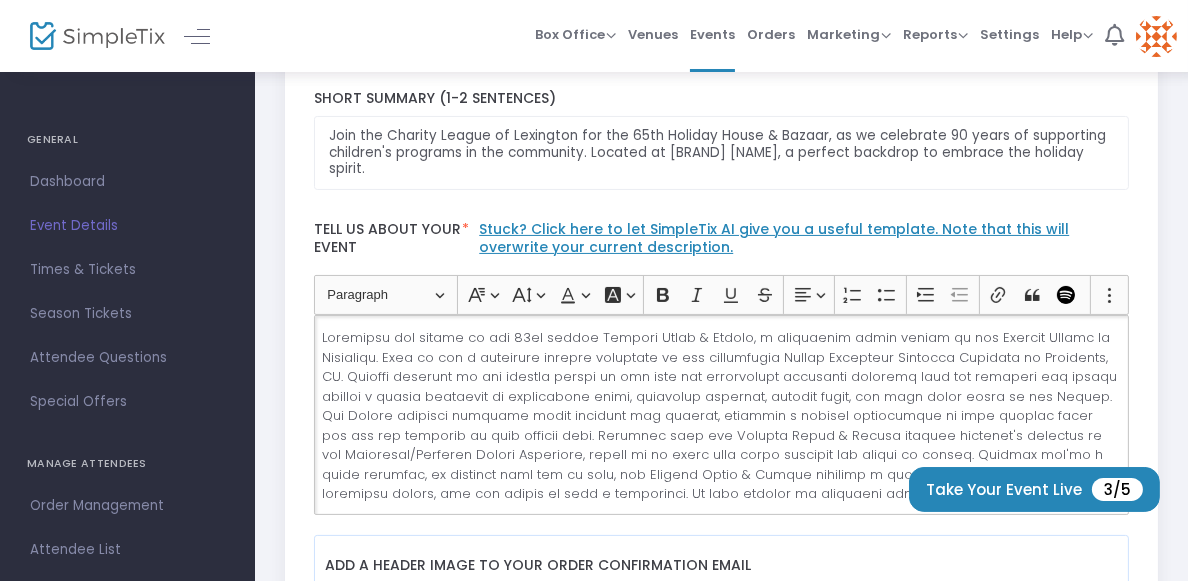 click 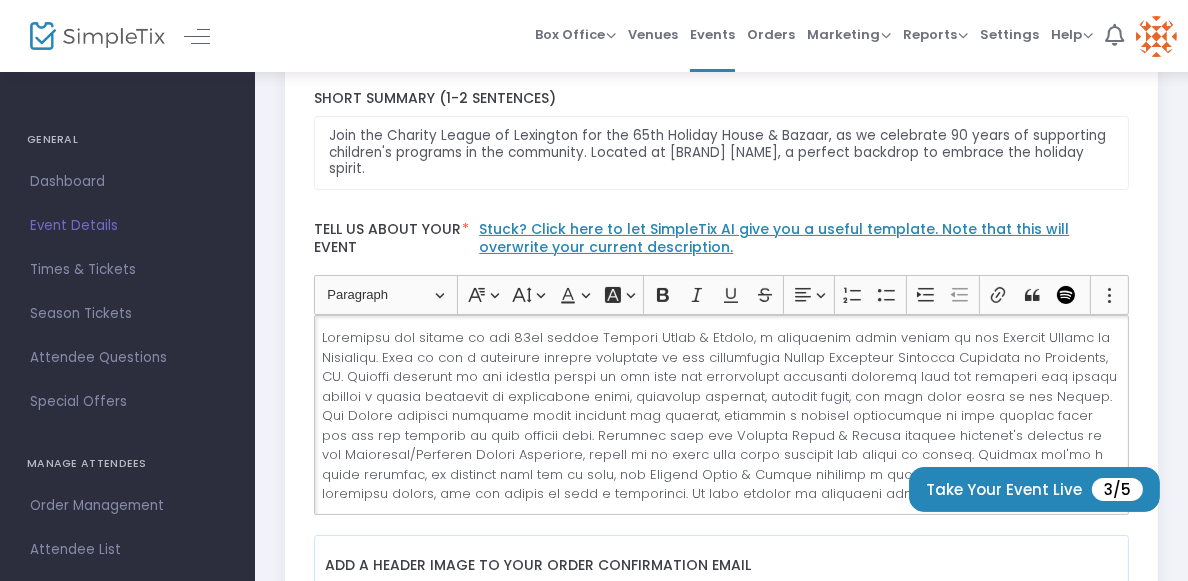 click 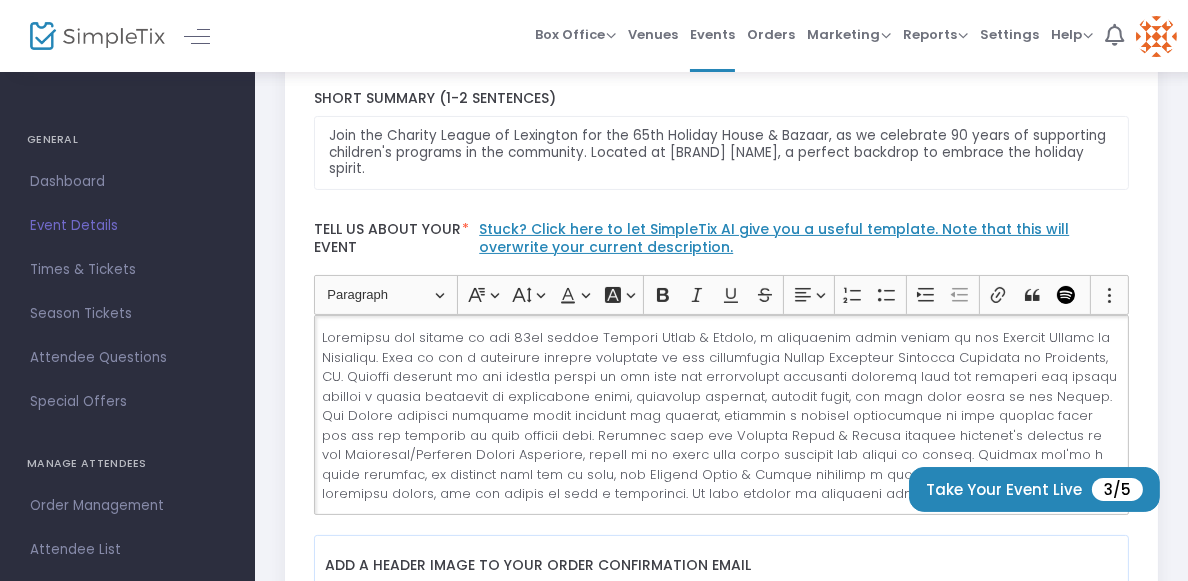 click 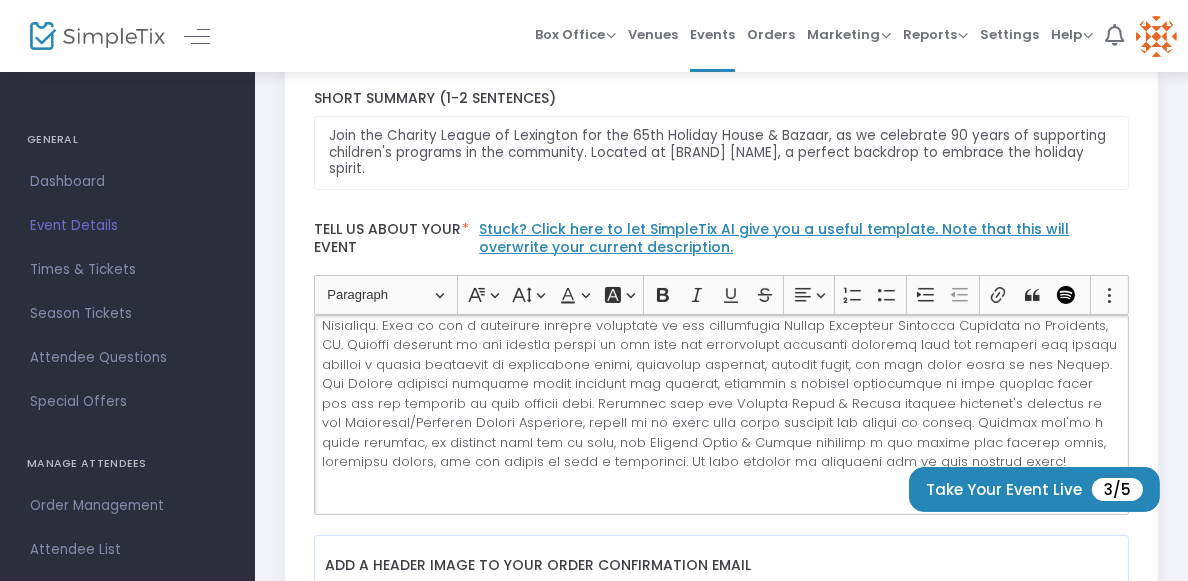 click 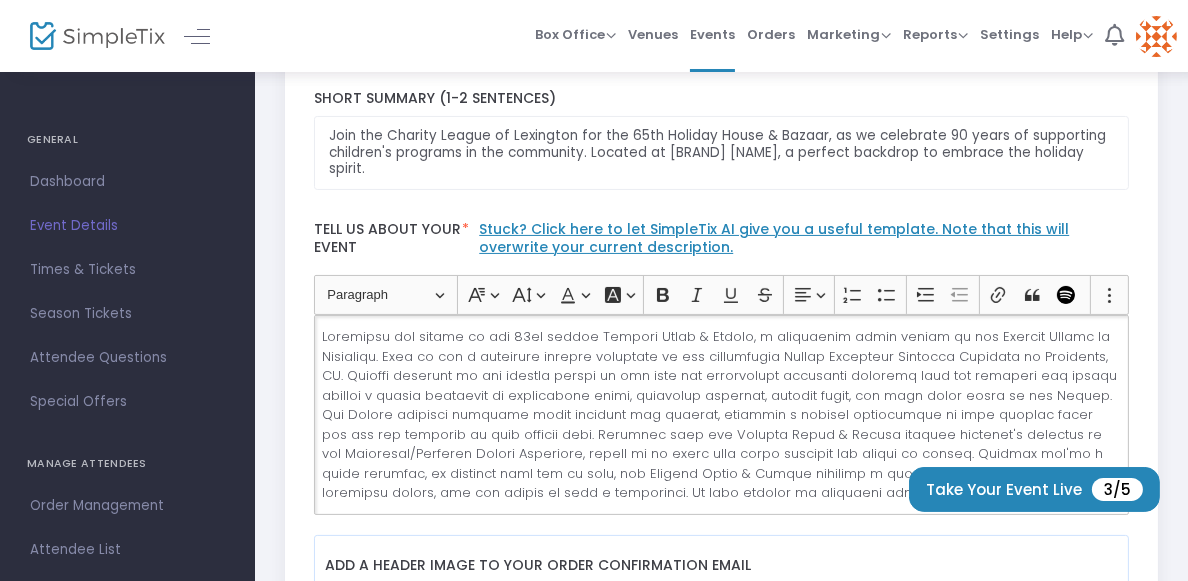 scroll, scrollTop: 0, scrollLeft: 0, axis: both 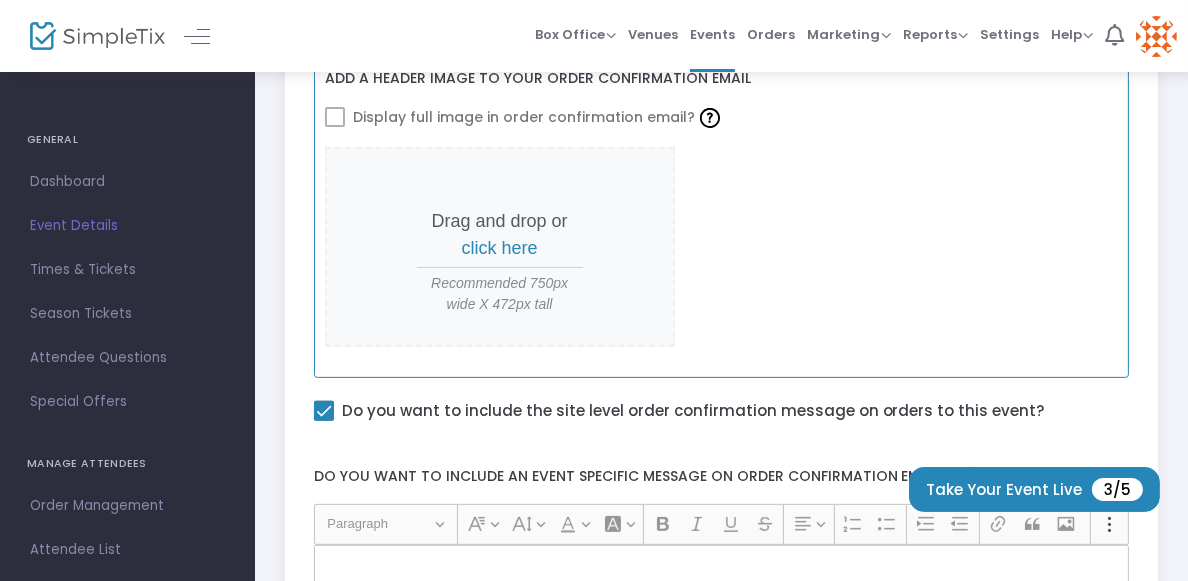 click on "Drag and drop or  click here Recommended 750px wide X 472px tall" at bounding box center [500, 247] 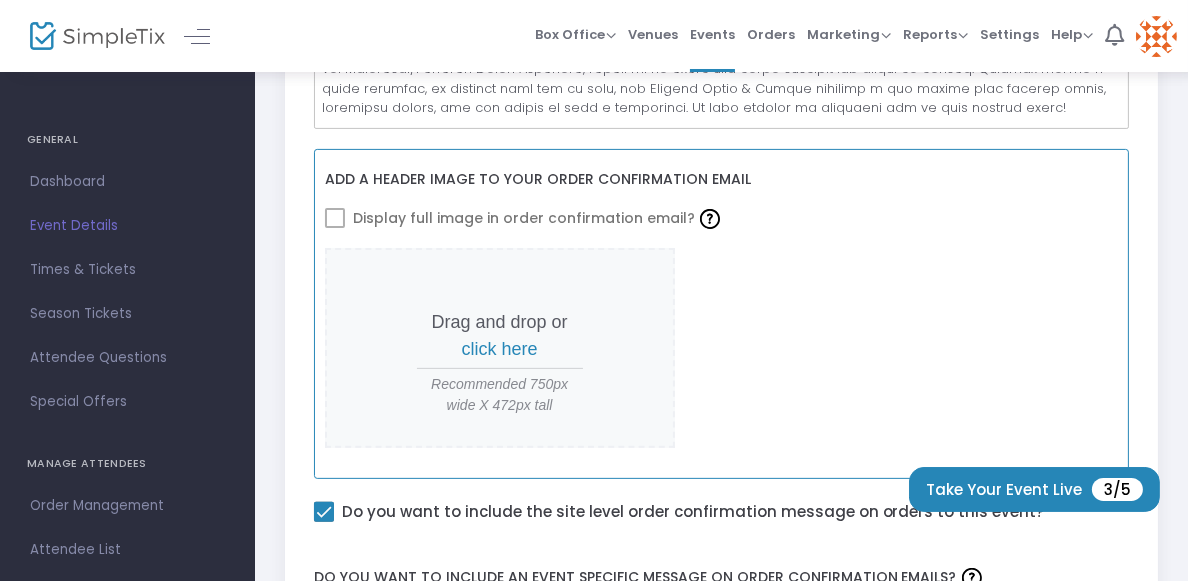 scroll, scrollTop: 841, scrollLeft: 0, axis: vertical 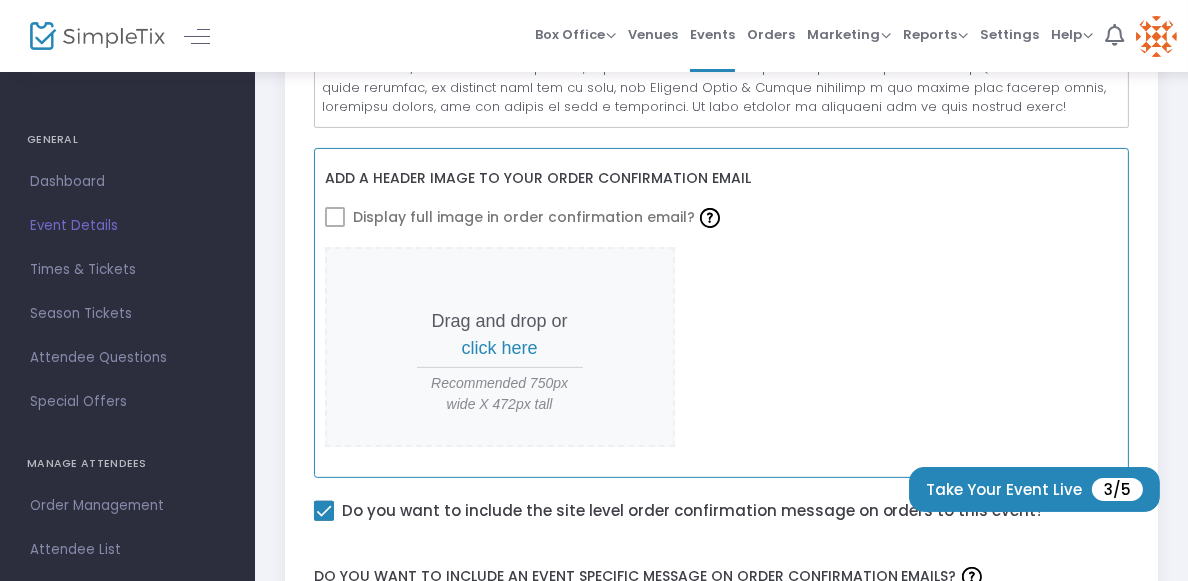 click at bounding box center (335, 217) 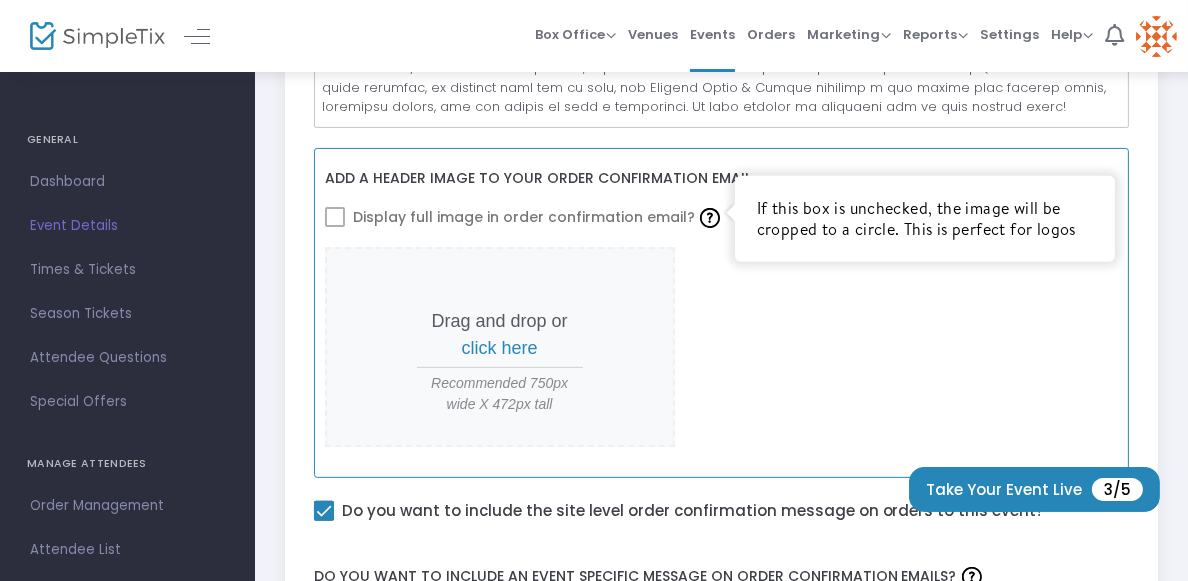 click on "Drag and drop or  click here Recommended 750px wide X 472px tall" at bounding box center (722, 347) 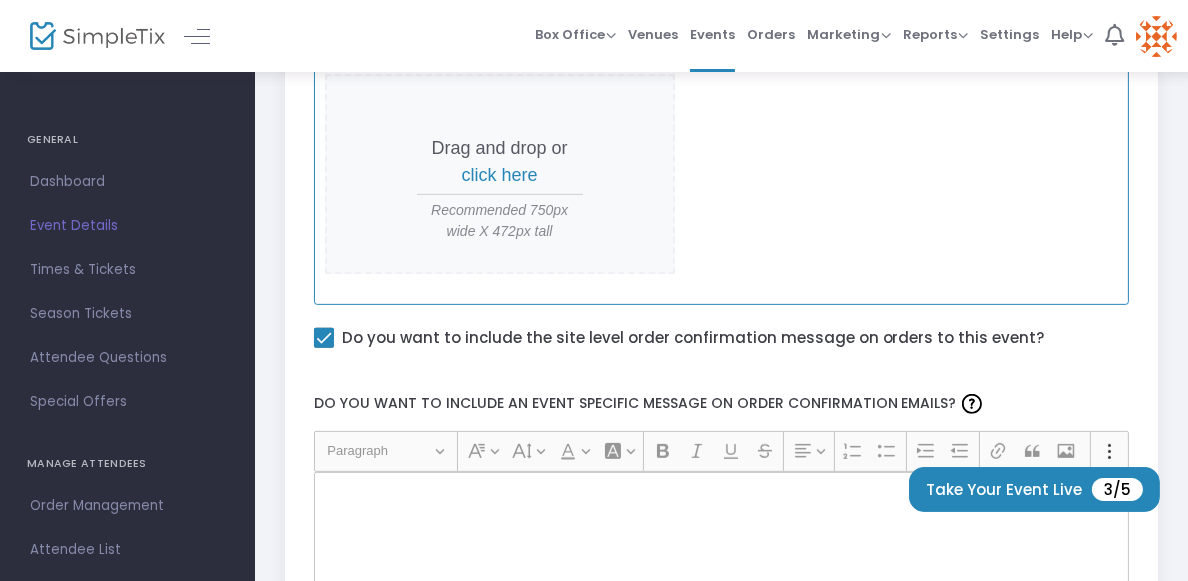 scroll, scrollTop: 1035, scrollLeft: 0, axis: vertical 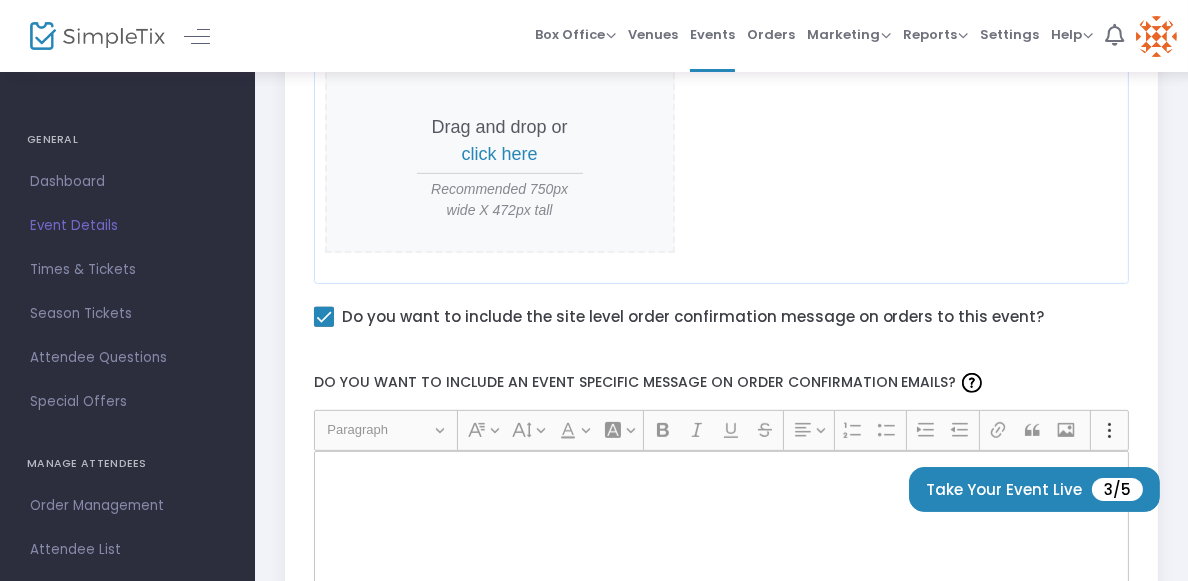 click on "Do you want to include the site level order confirmation message on orders to this event?" at bounding box center (693, 317) 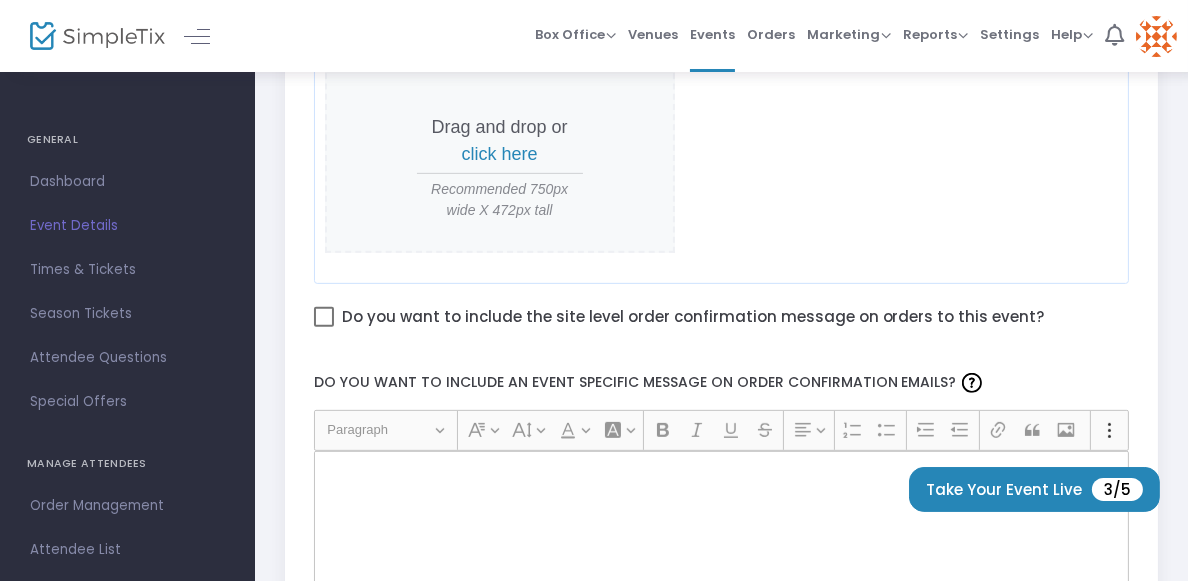 click 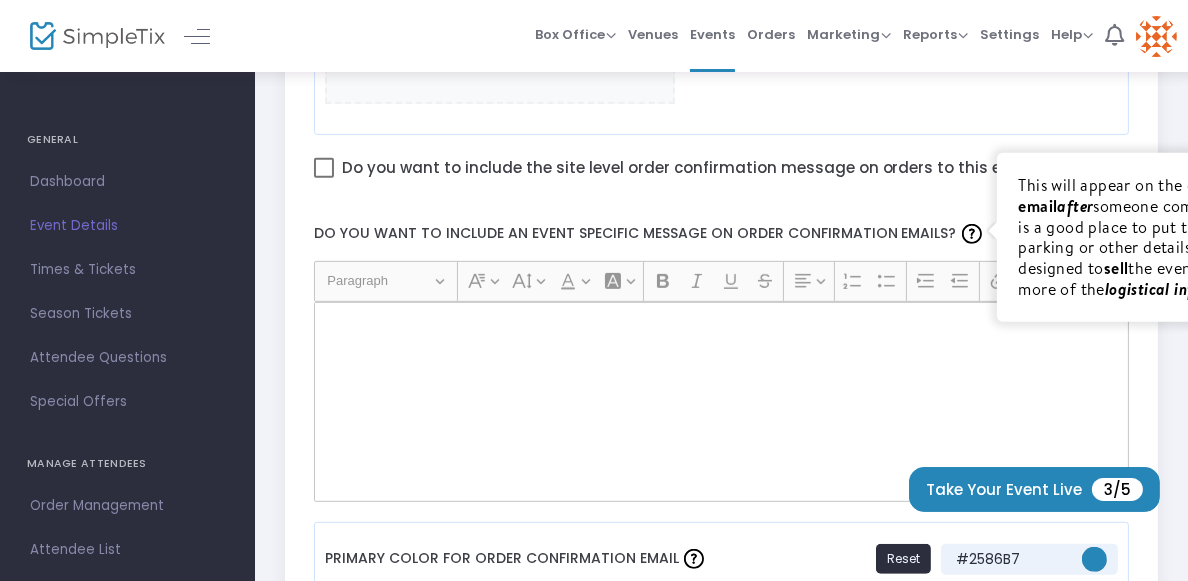 scroll, scrollTop: 1200, scrollLeft: 0, axis: vertical 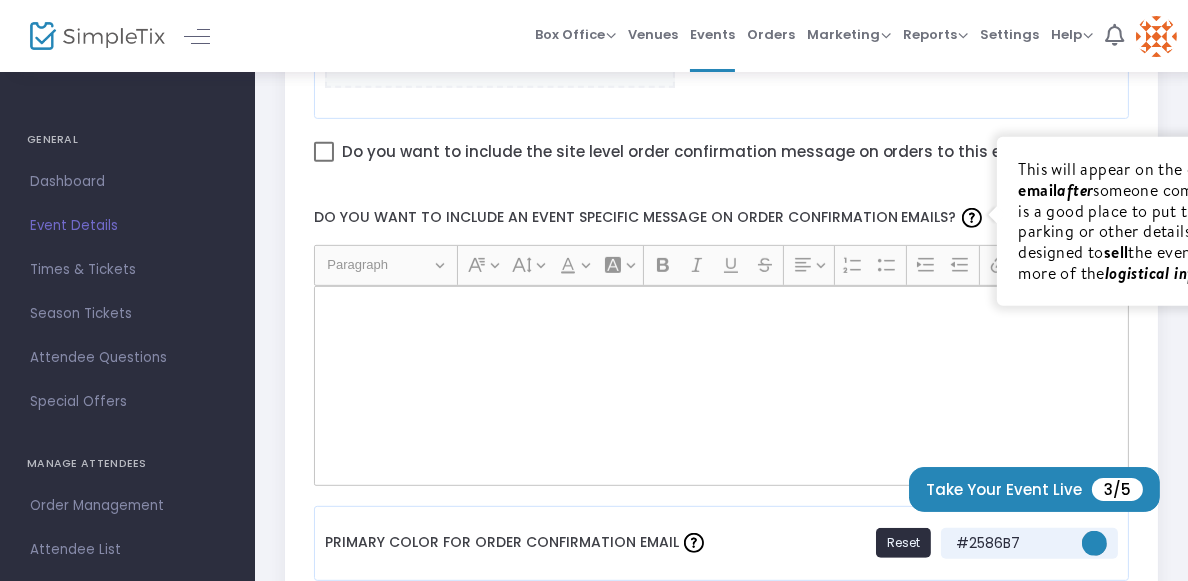 click 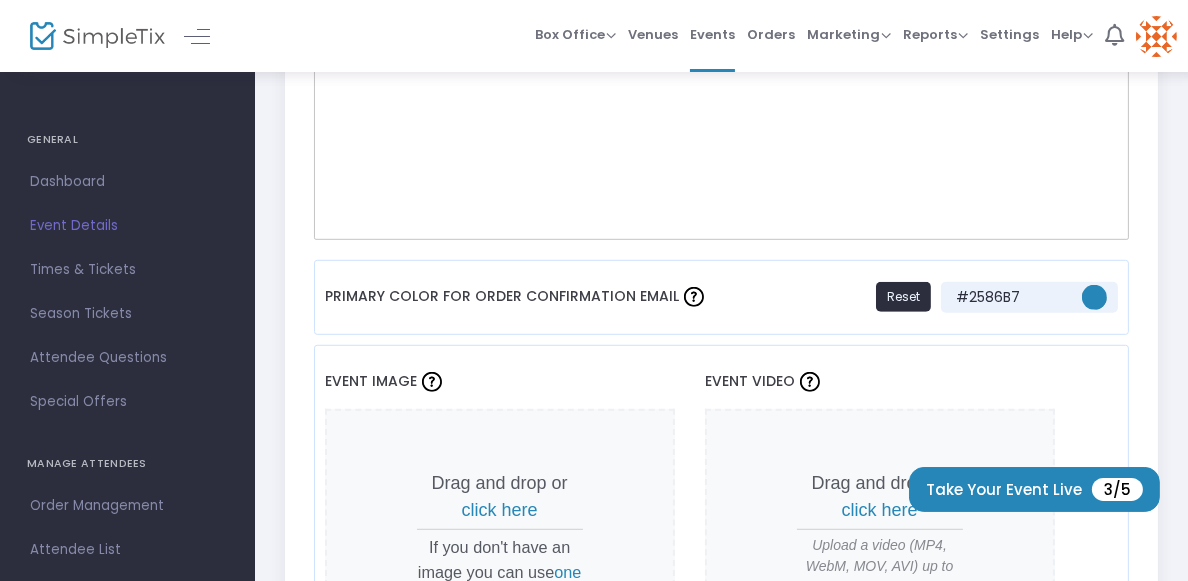scroll, scrollTop: 1450, scrollLeft: 0, axis: vertical 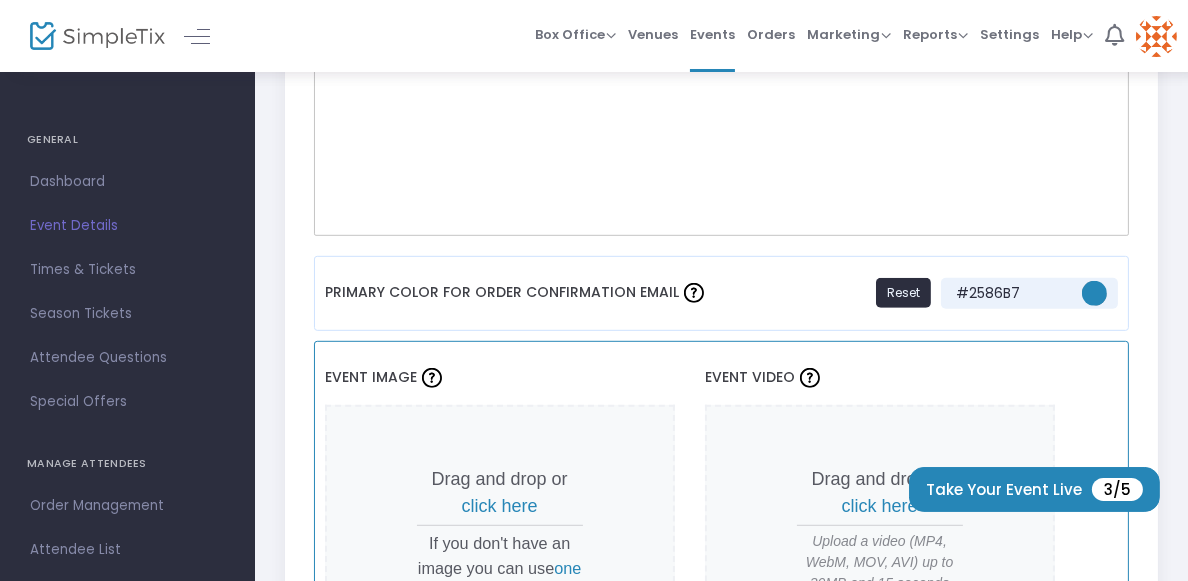 click on "Event Video  Drag and drop or  click here Upload a video (MP4, WebM, MOV, AVI) up to 30MB and 15 seconds long." 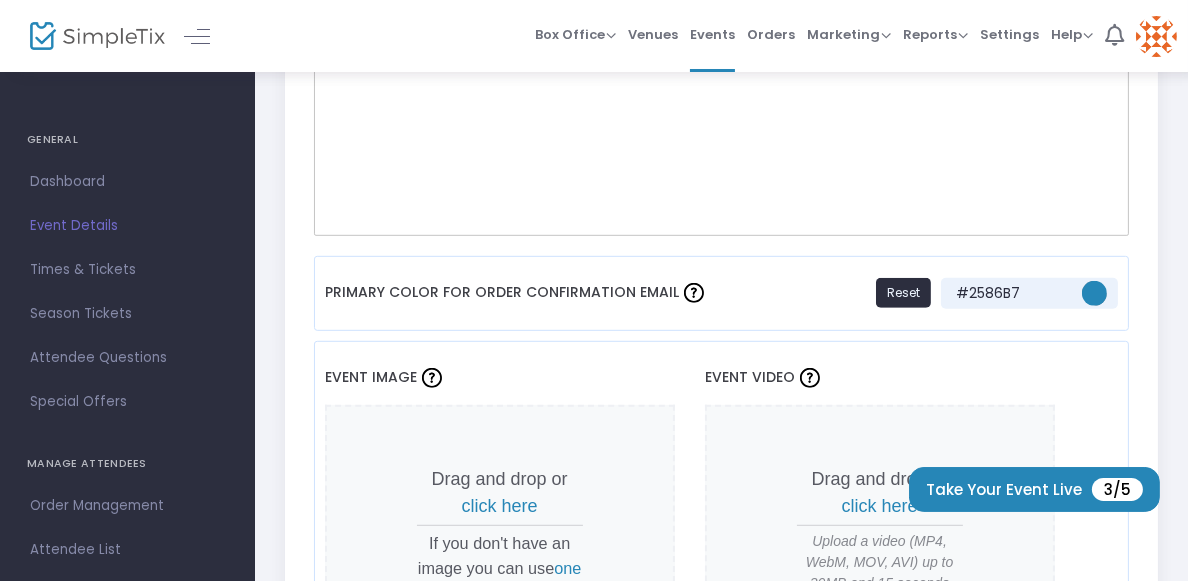 click 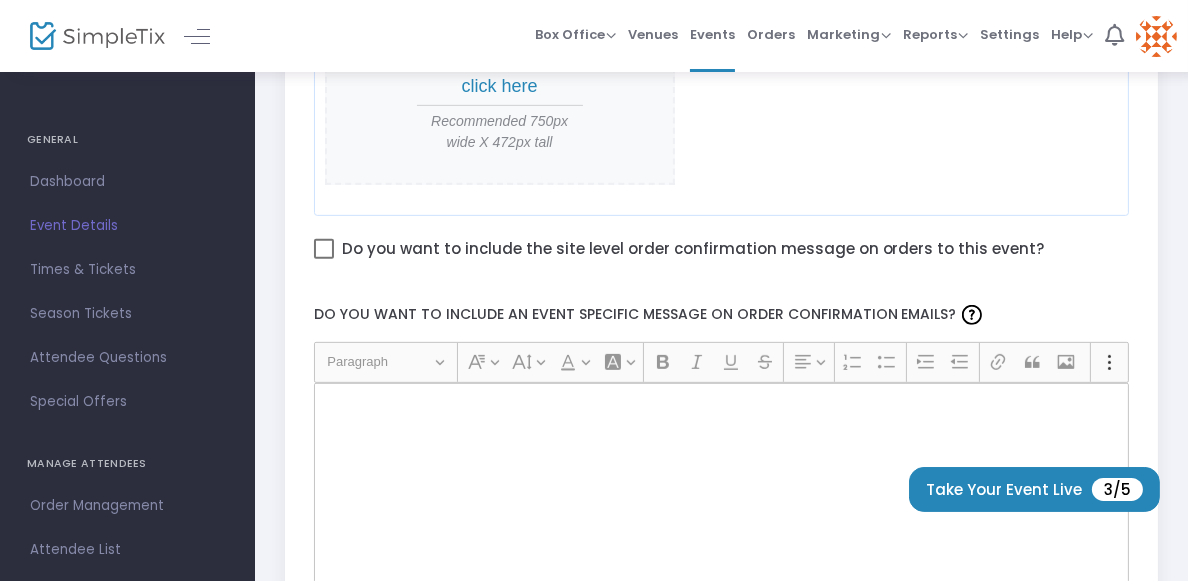 scroll, scrollTop: 1100, scrollLeft: 0, axis: vertical 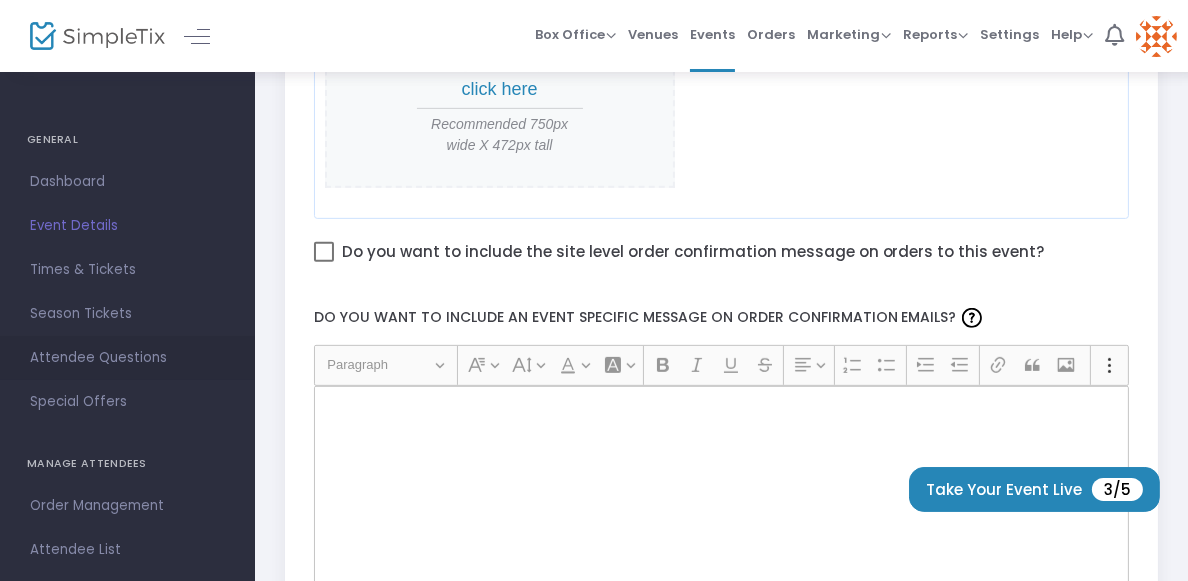 click on "Attendee Questions" at bounding box center [127, 358] 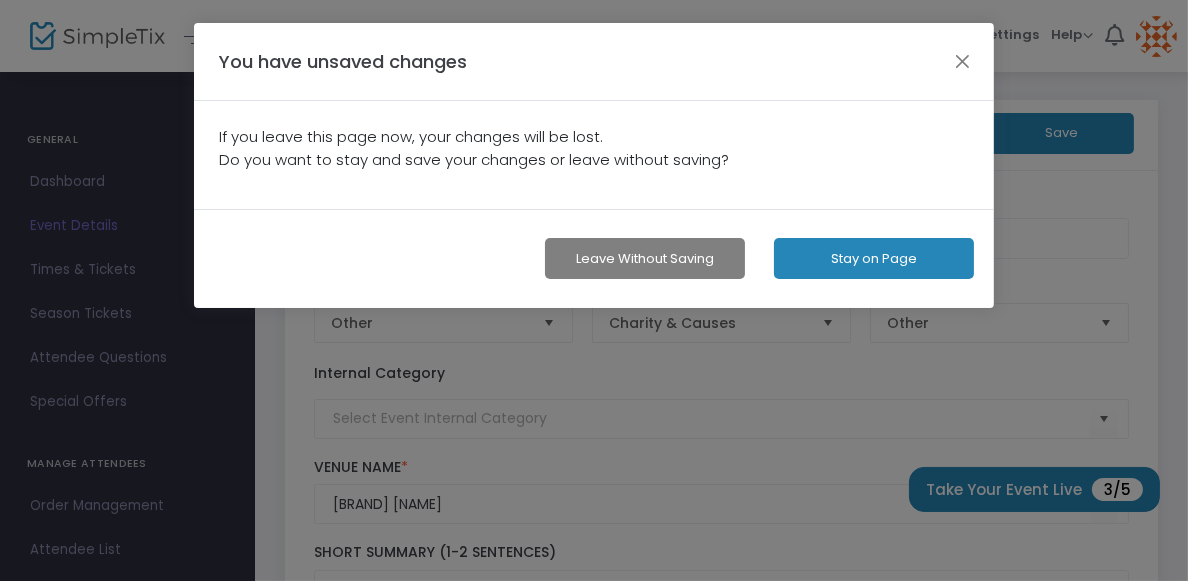 scroll, scrollTop: 0, scrollLeft: 0, axis: both 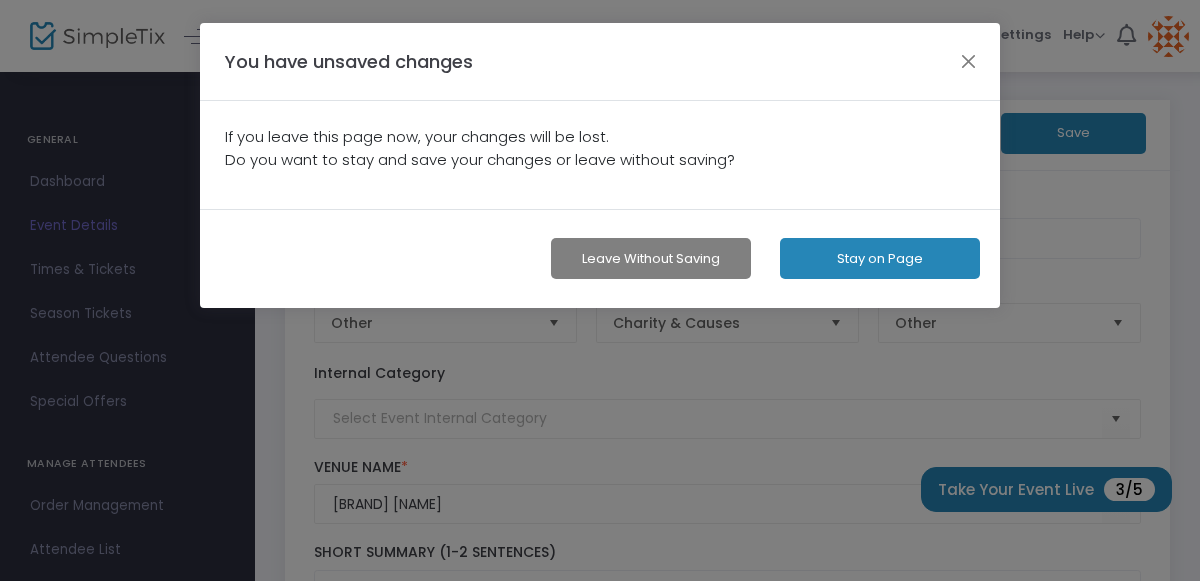 click on "Stay on Page" 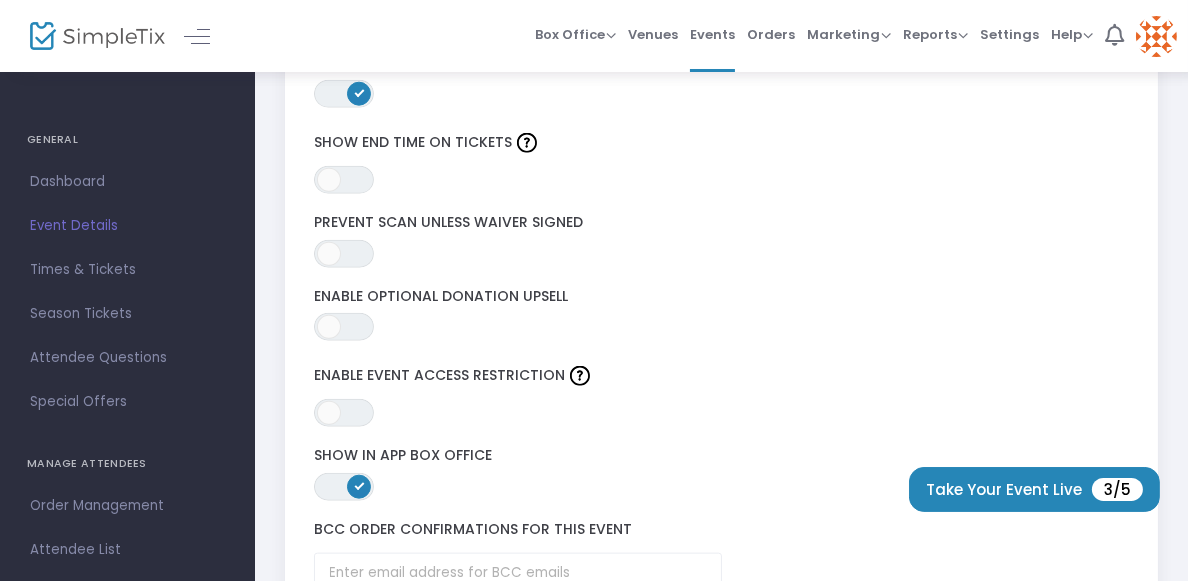 scroll, scrollTop: 3001, scrollLeft: 0, axis: vertical 